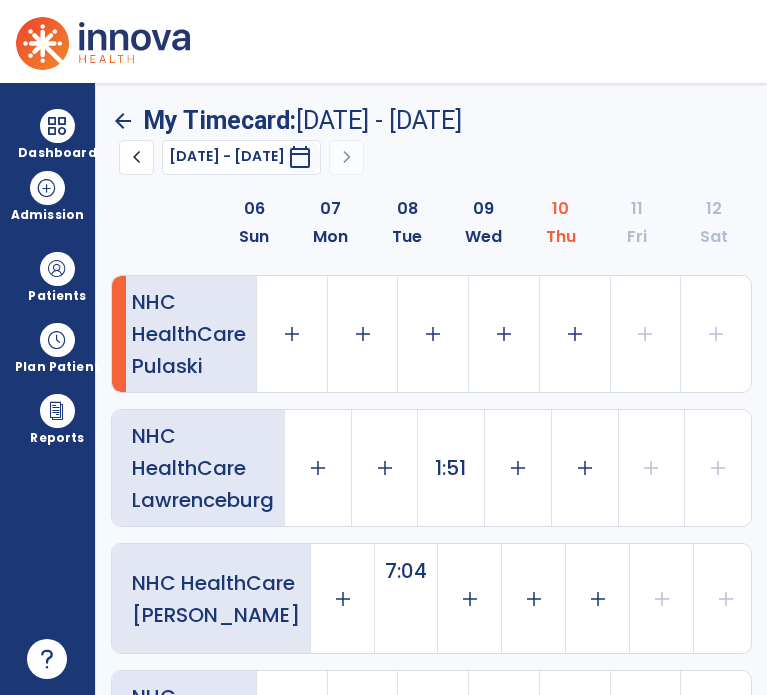 scroll, scrollTop: 0, scrollLeft: 0, axis: both 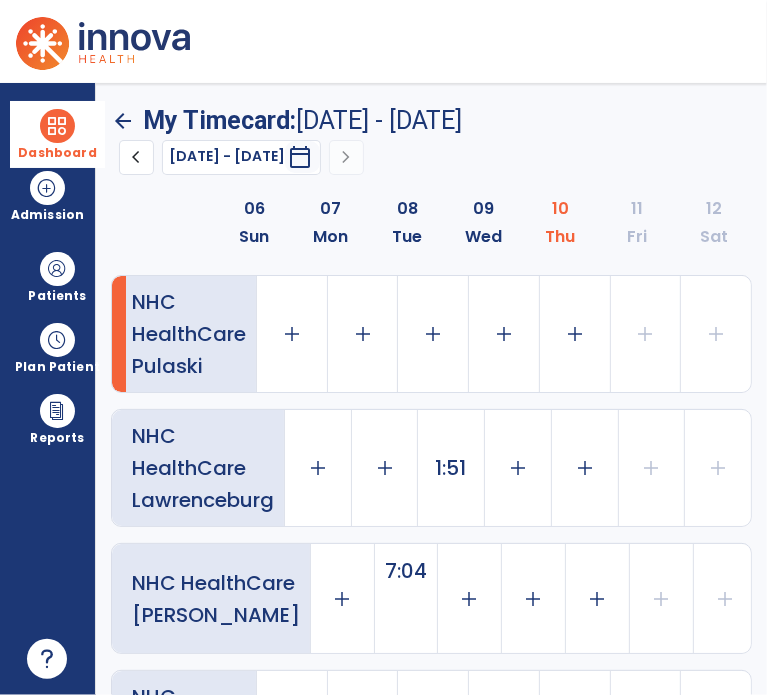 click at bounding box center [57, 126] 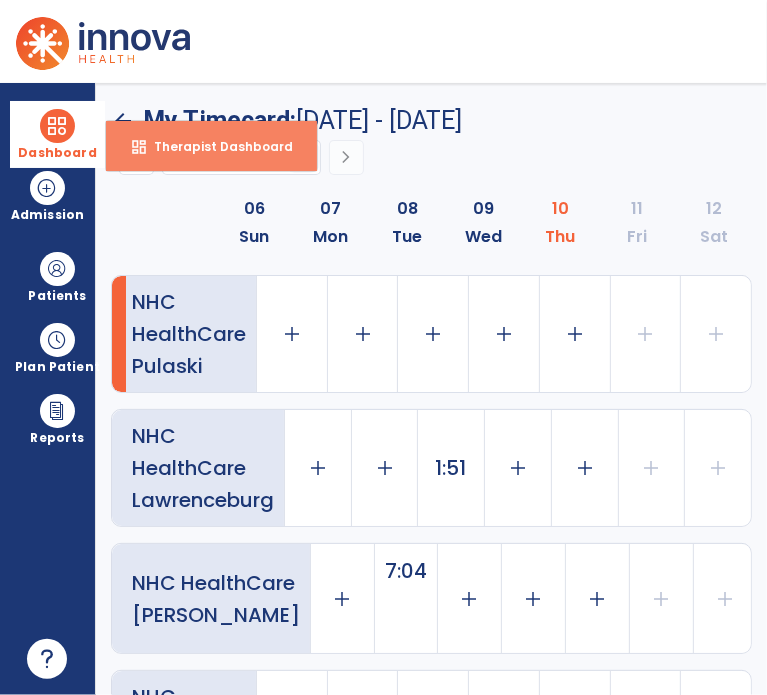 click on "dashboard  Therapist Dashboard" at bounding box center [211, 146] 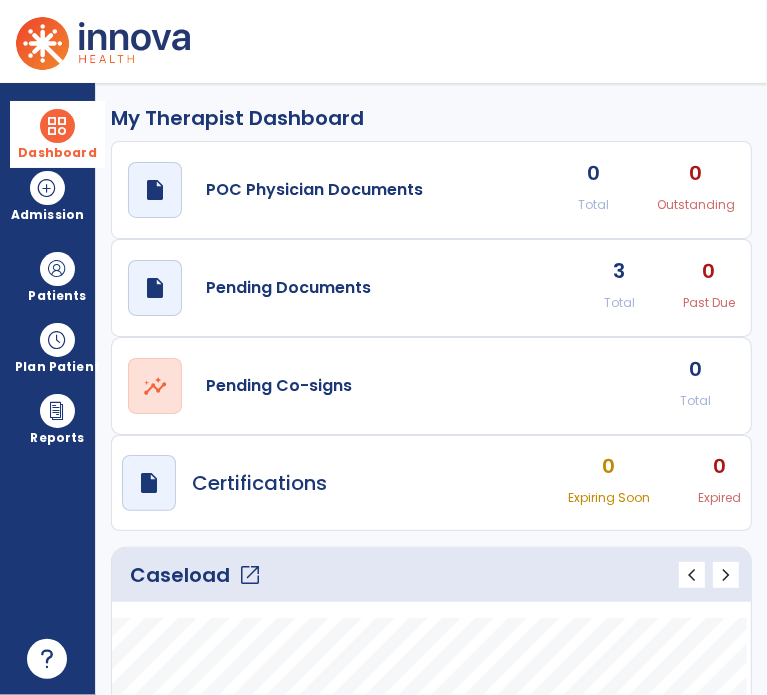 scroll, scrollTop: 0, scrollLeft: 0, axis: both 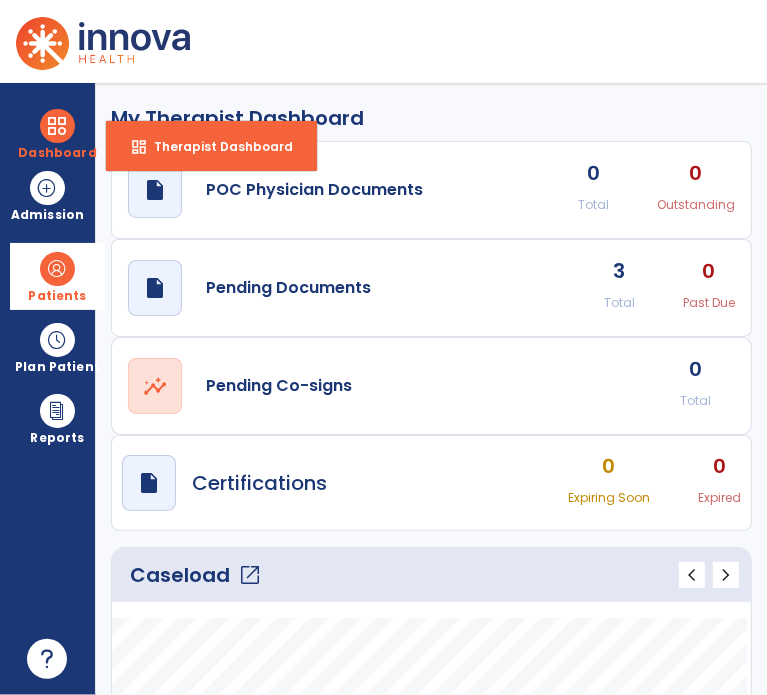 click at bounding box center [57, 269] 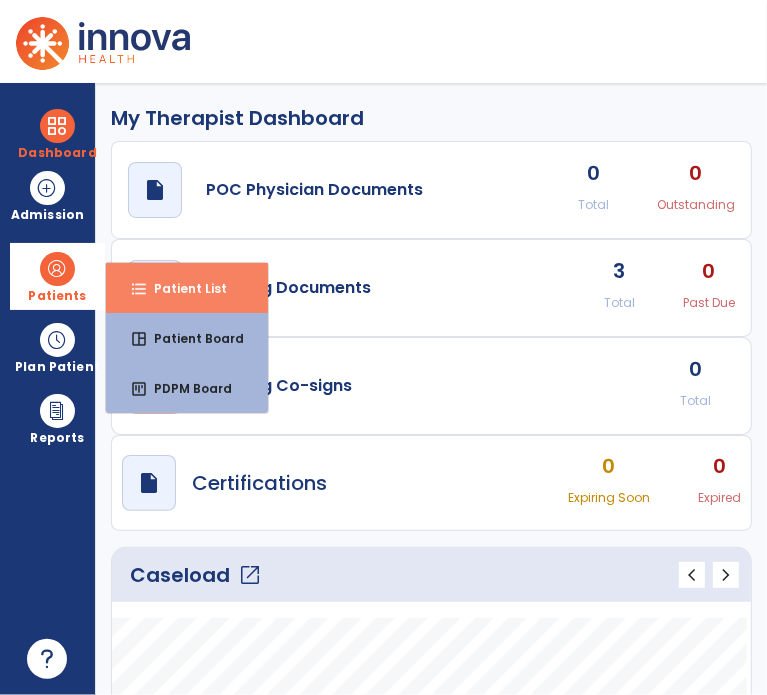 click on "format_list_bulleted  Patient List" at bounding box center (187, 288) 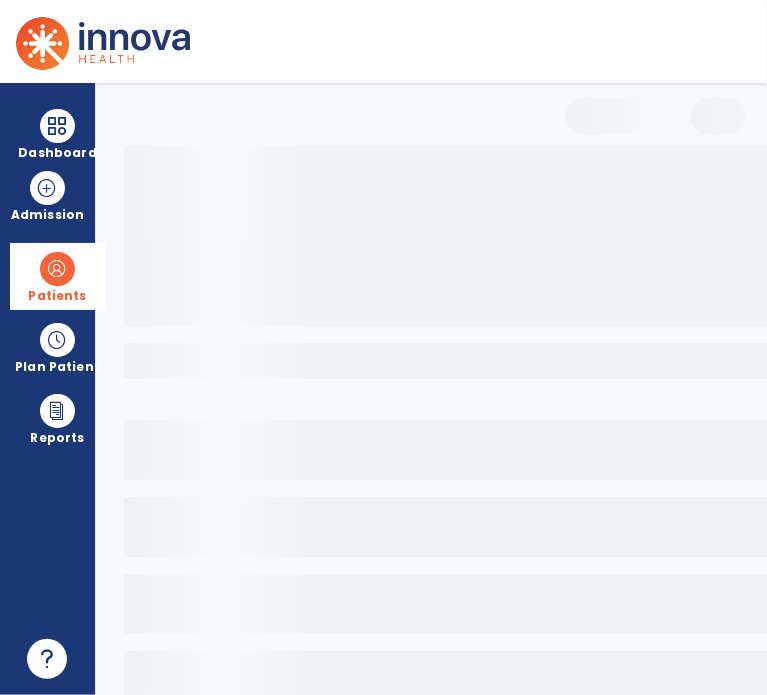 select on "***" 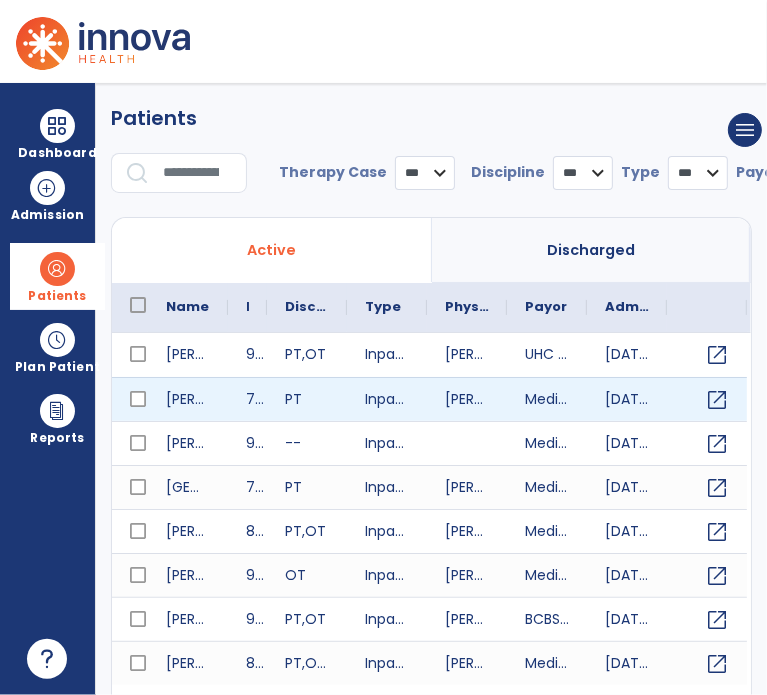 scroll, scrollTop: 46, scrollLeft: 0, axis: vertical 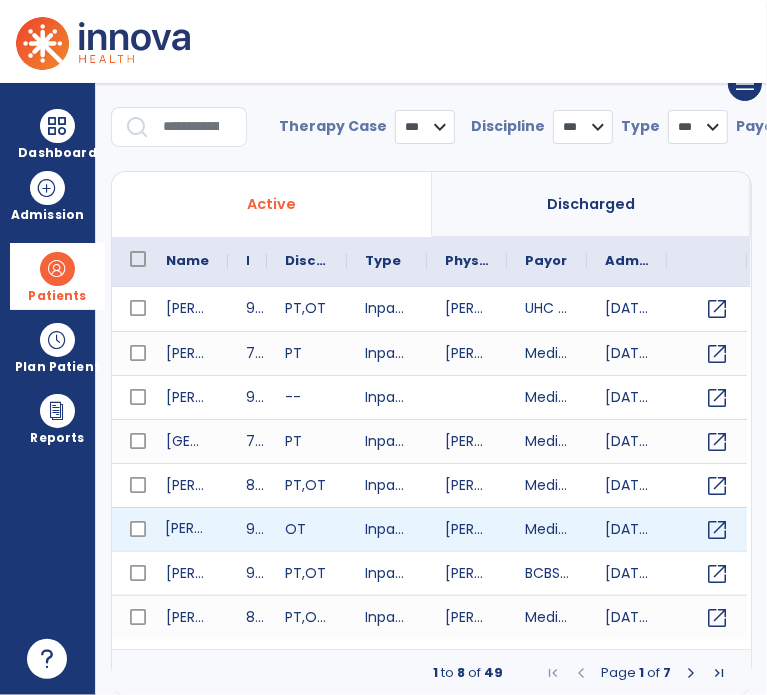 click on "[PERSON_NAME]" at bounding box center (188, 529) 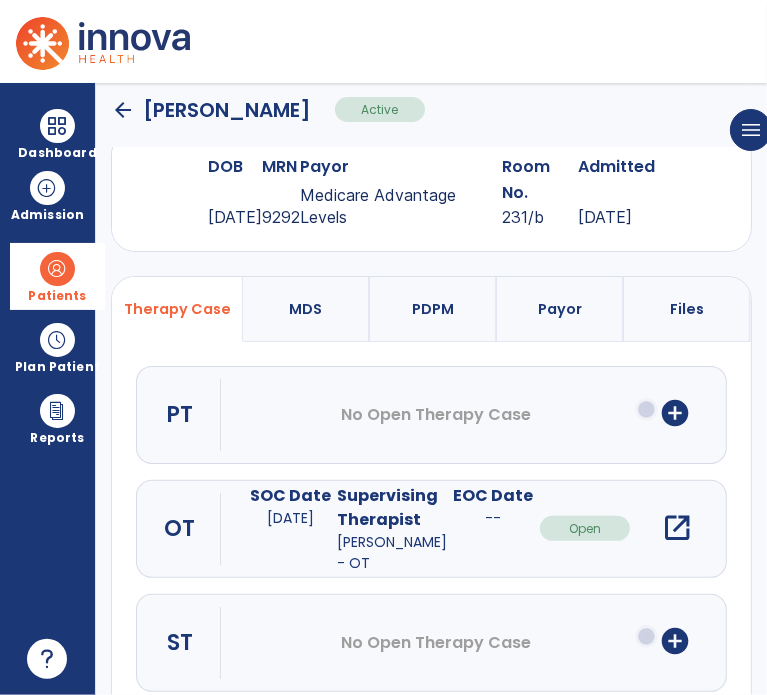 click on "add_circle" at bounding box center [675, 413] 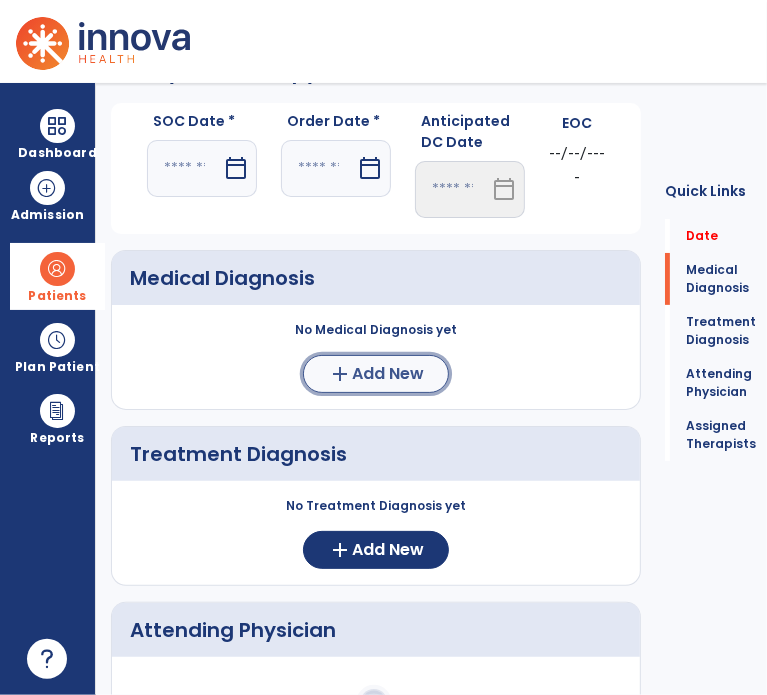click on "Add New" 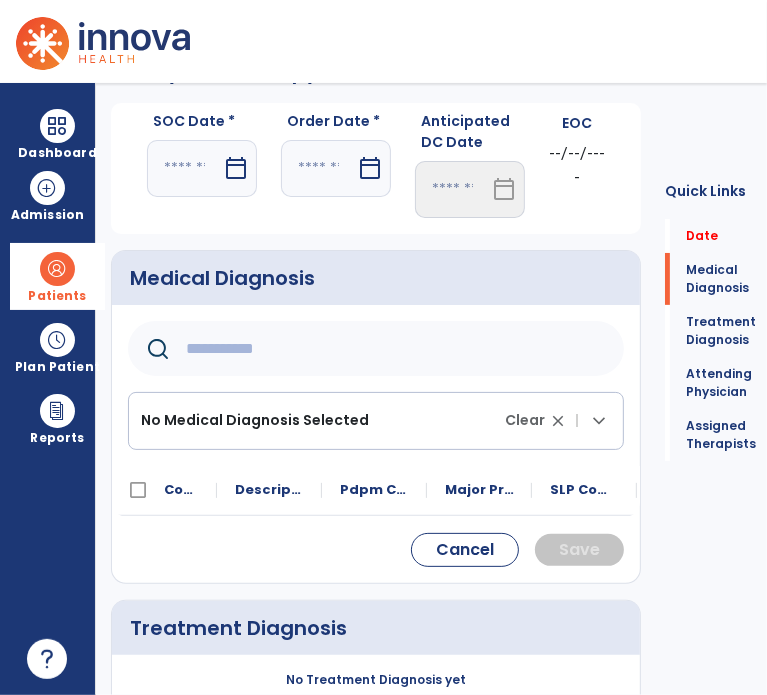 click on "calendar_today" at bounding box center [236, 168] 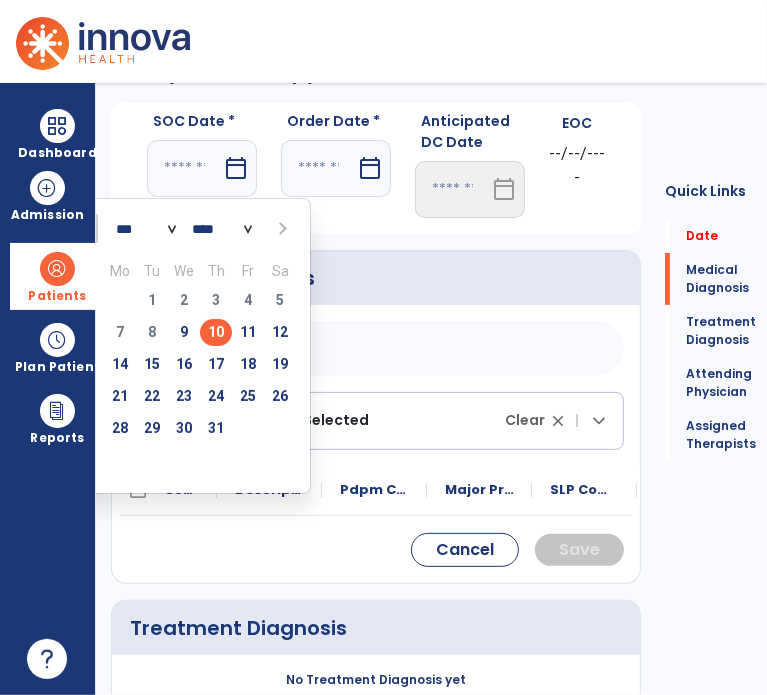 click on "10" at bounding box center (216, 332) 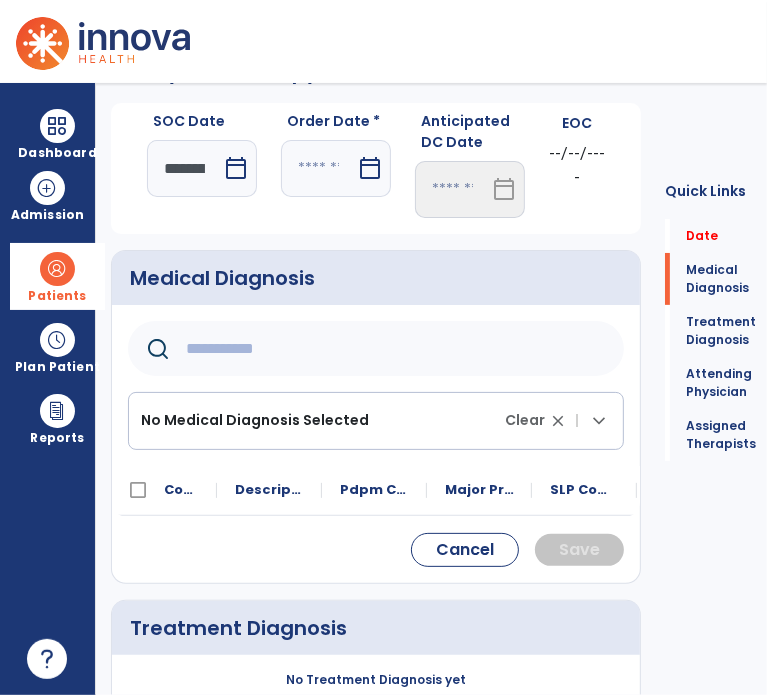 click on "calendar_today" at bounding box center [370, 168] 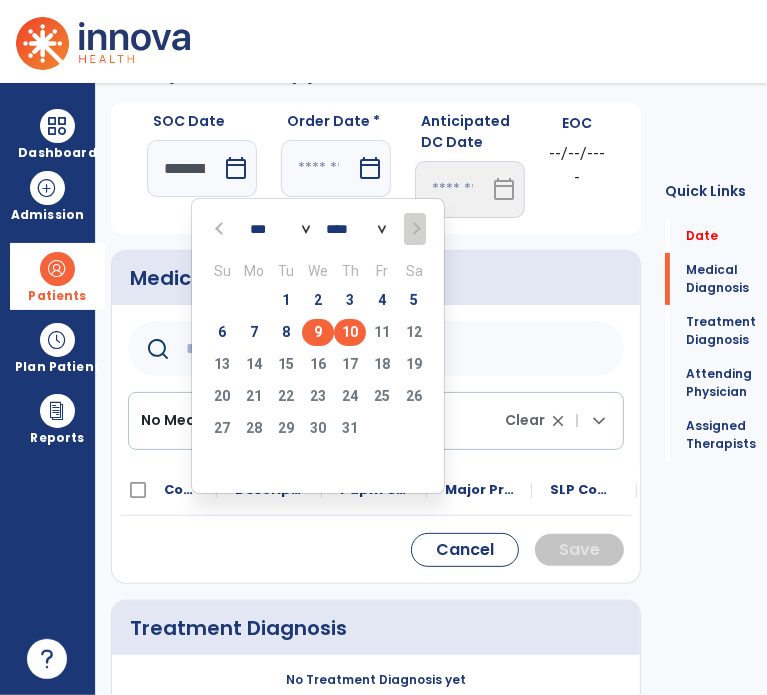 click on "9" at bounding box center (318, 332) 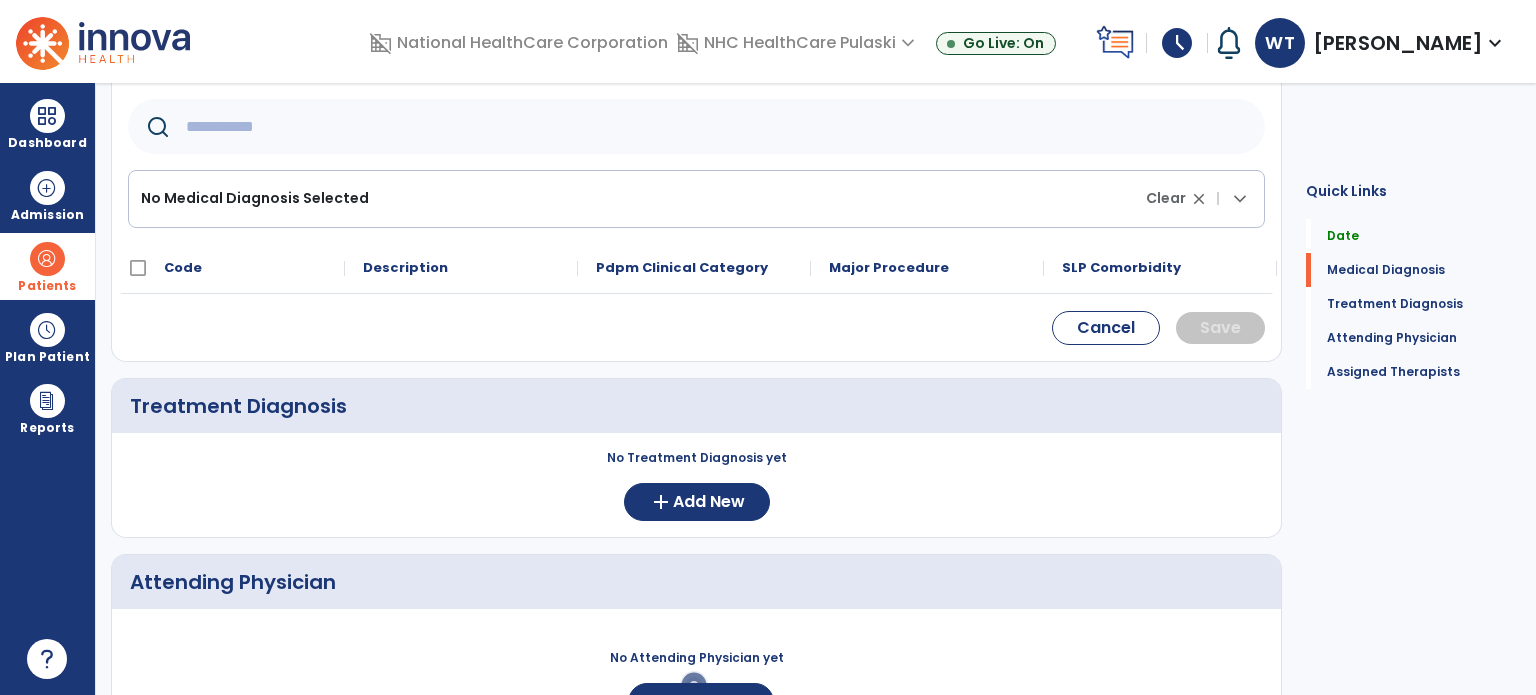 scroll, scrollTop: 126, scrollLeft: 0, axis: vertical 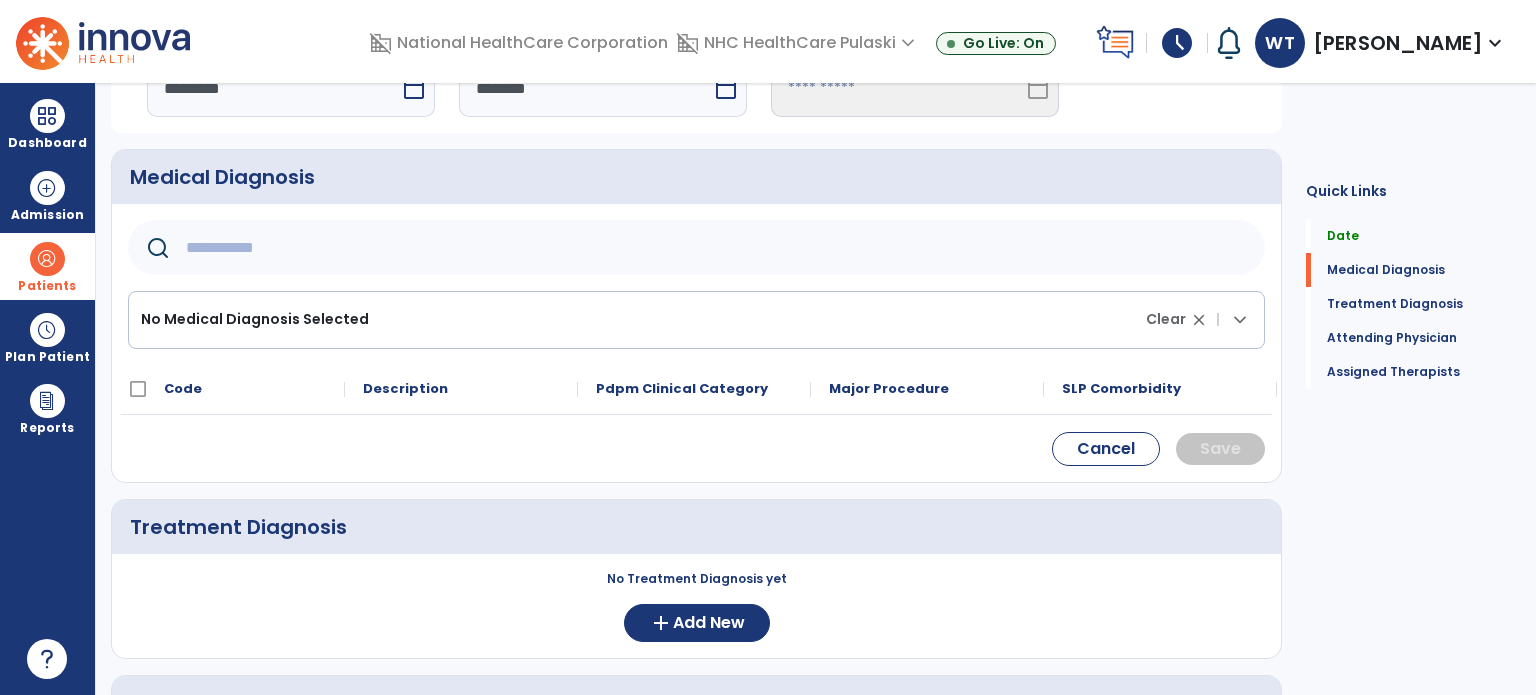 click 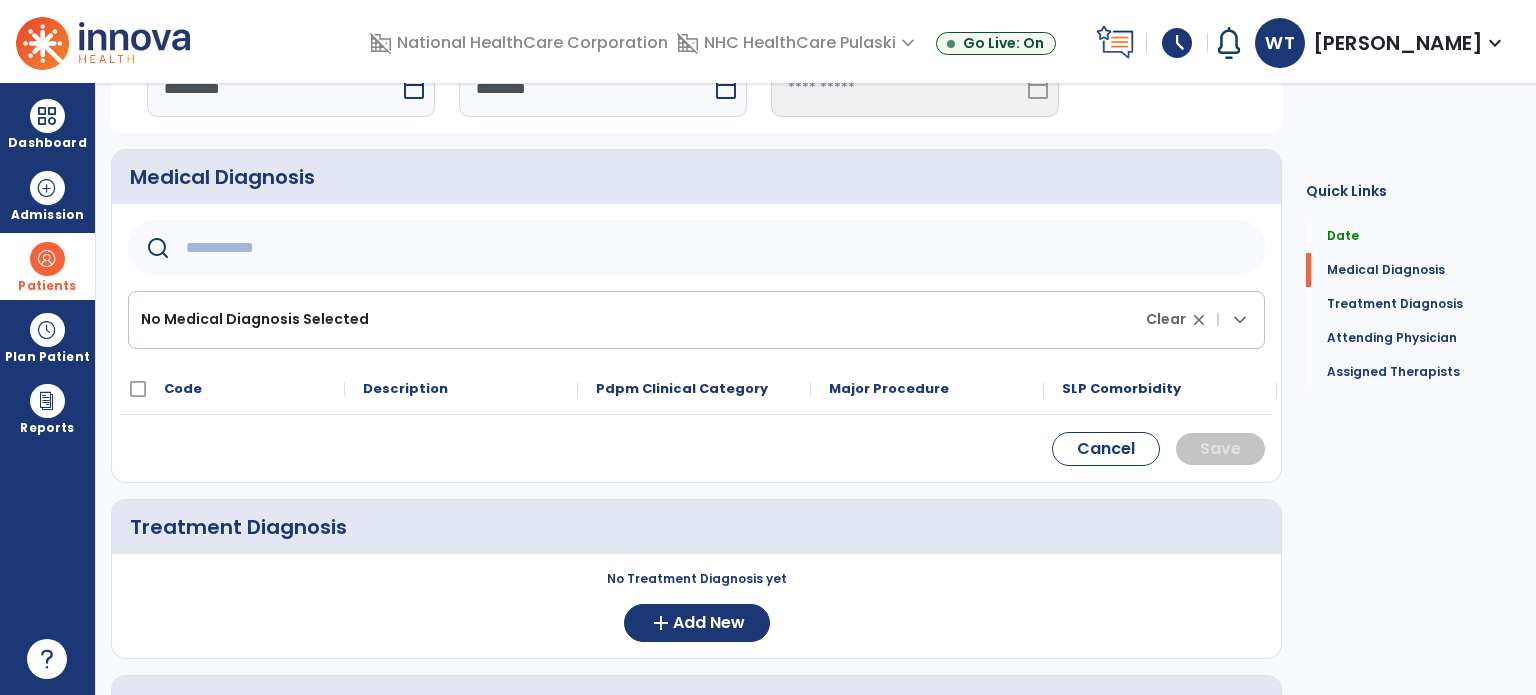 paste on "*****" 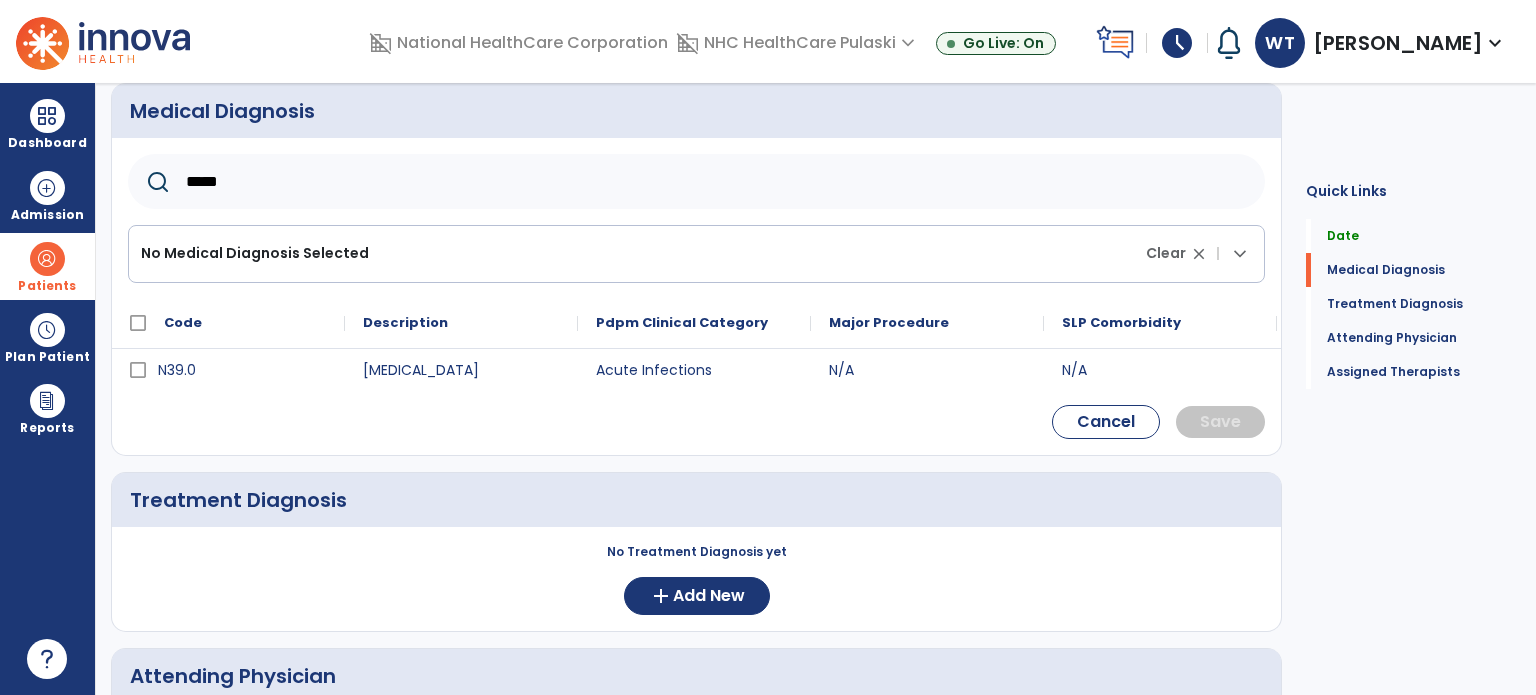 scroll, scrollTop: 195, scrollLeft: 0, axis: vertical 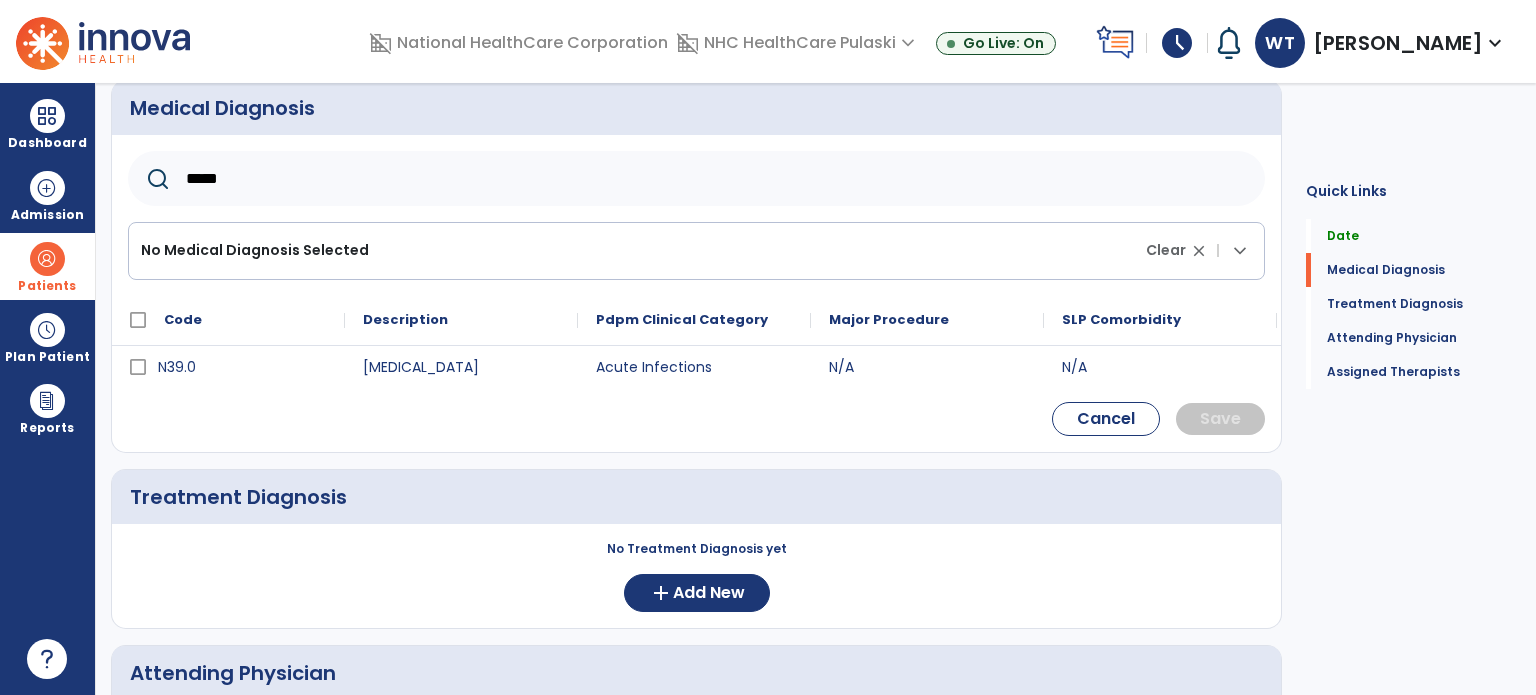 click on "*****" 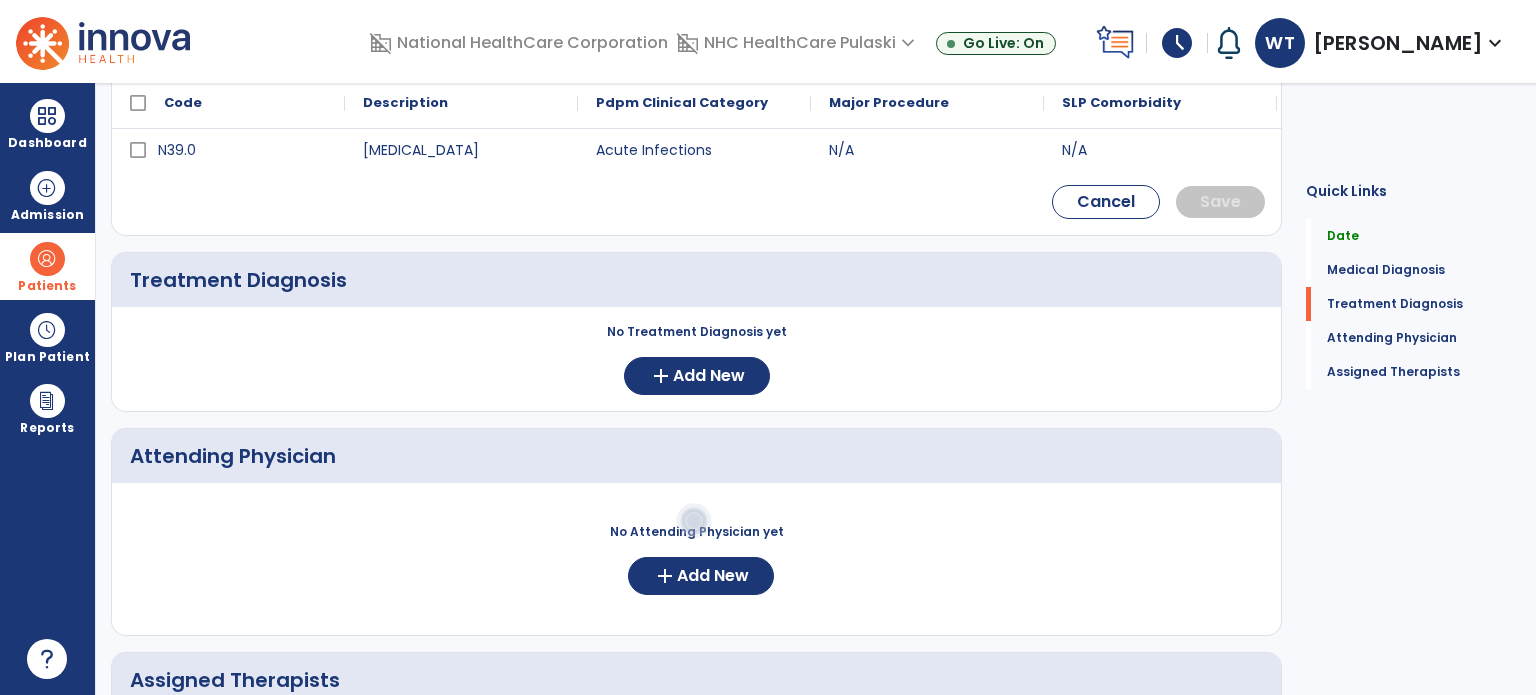 scroll, scrollTop: 420, scrollLeft: 0, axis: vertical 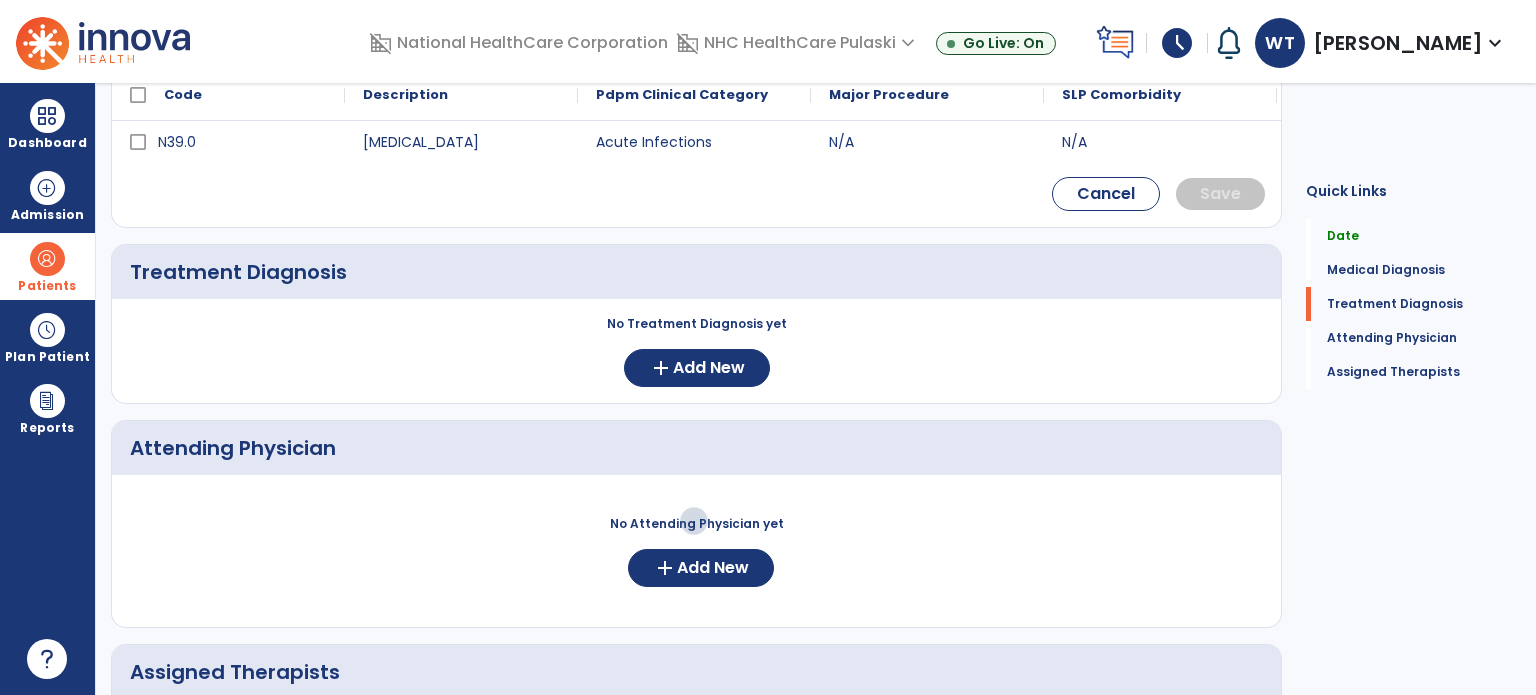 type on "*****" 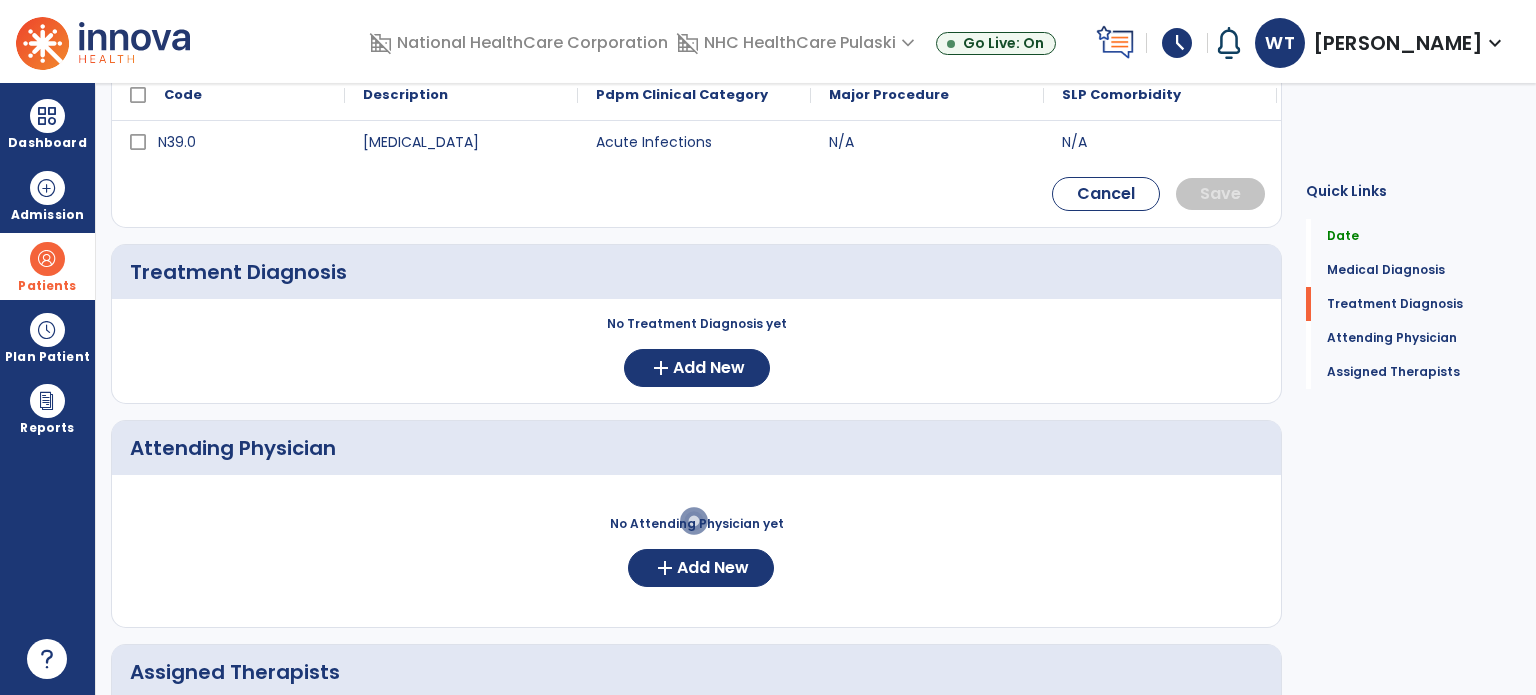click on "Treatment Diagnosis" 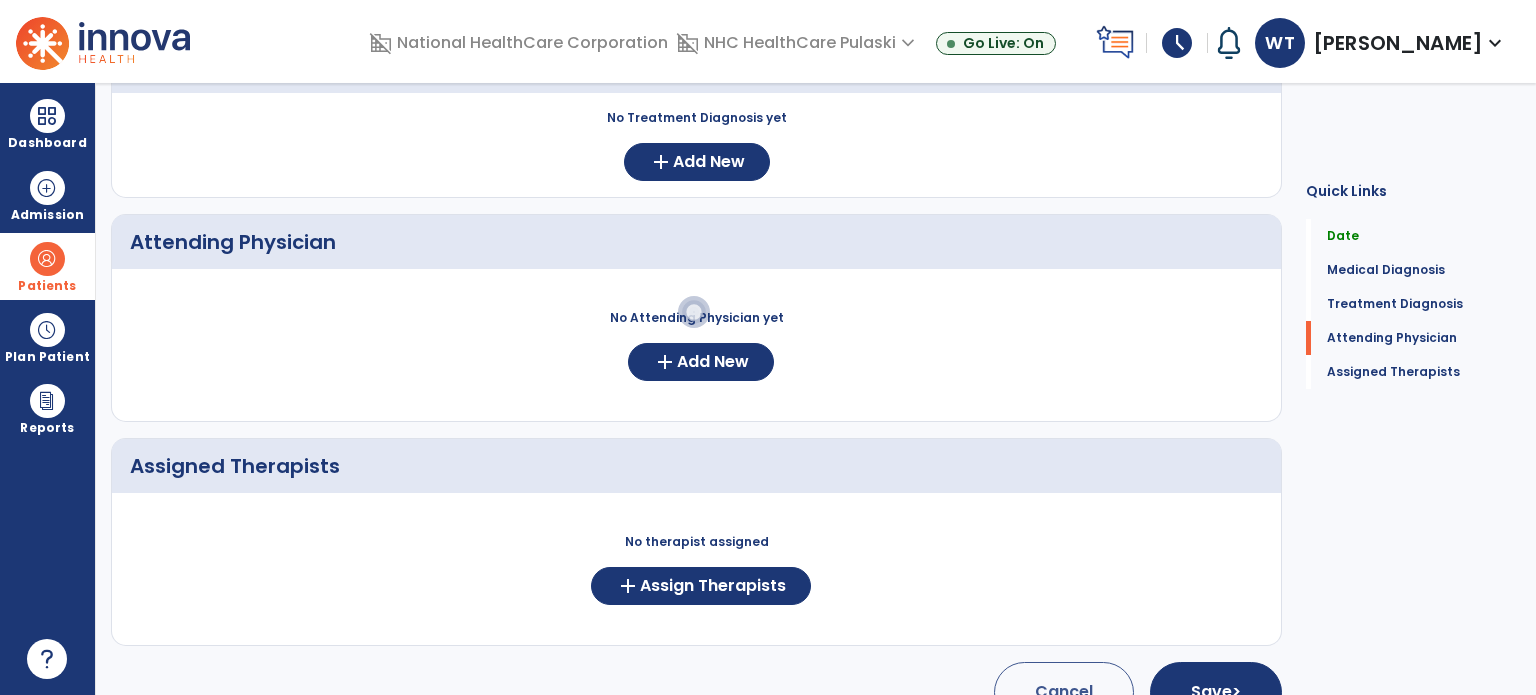 scroll, scrollTop: 628, scrollLeft: 0, axis: vertical 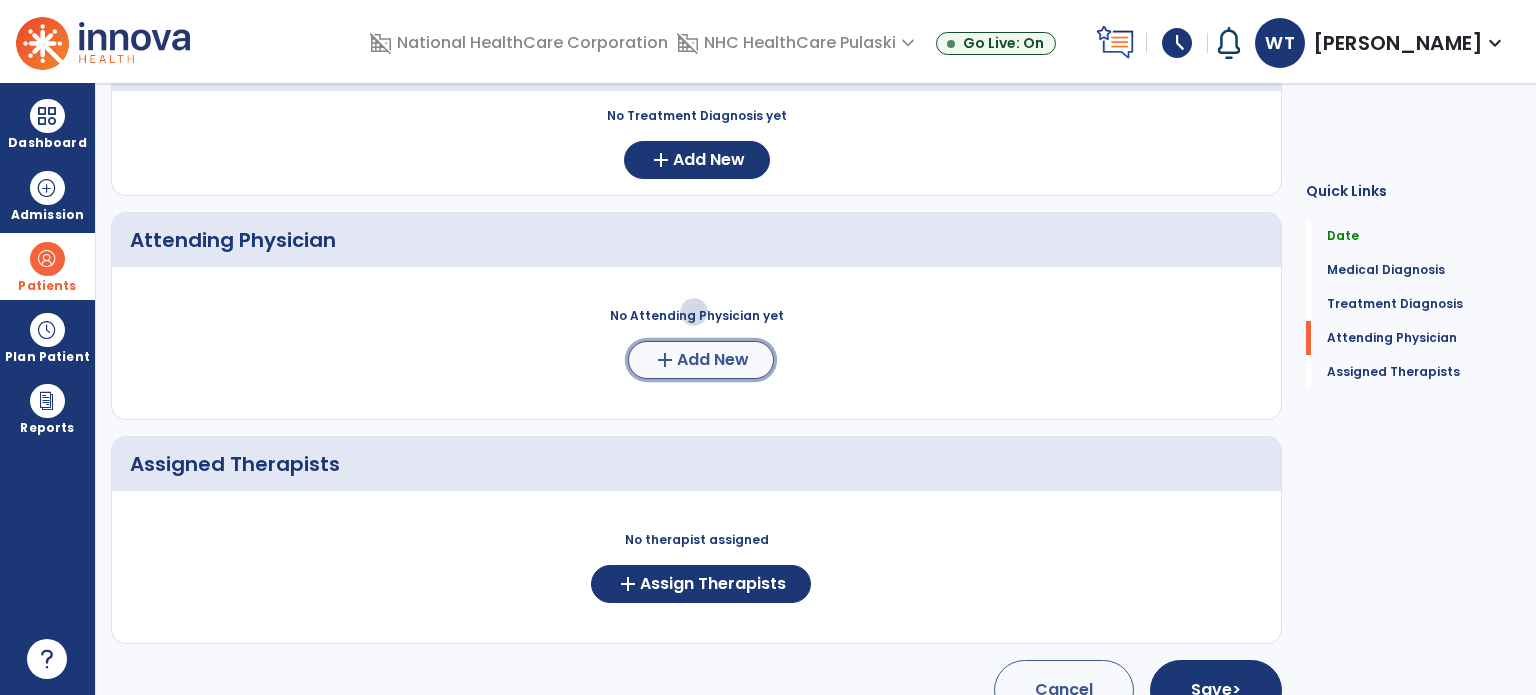 click on "add" 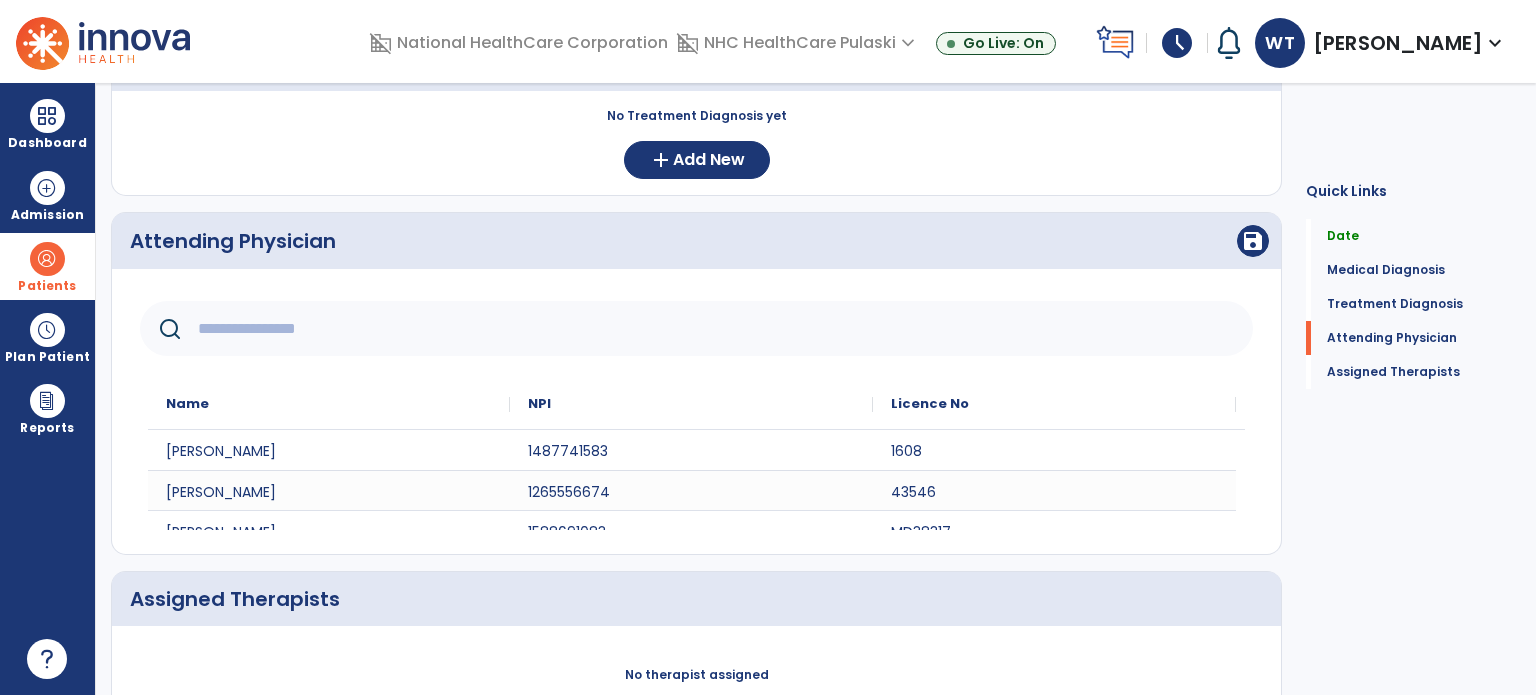 click 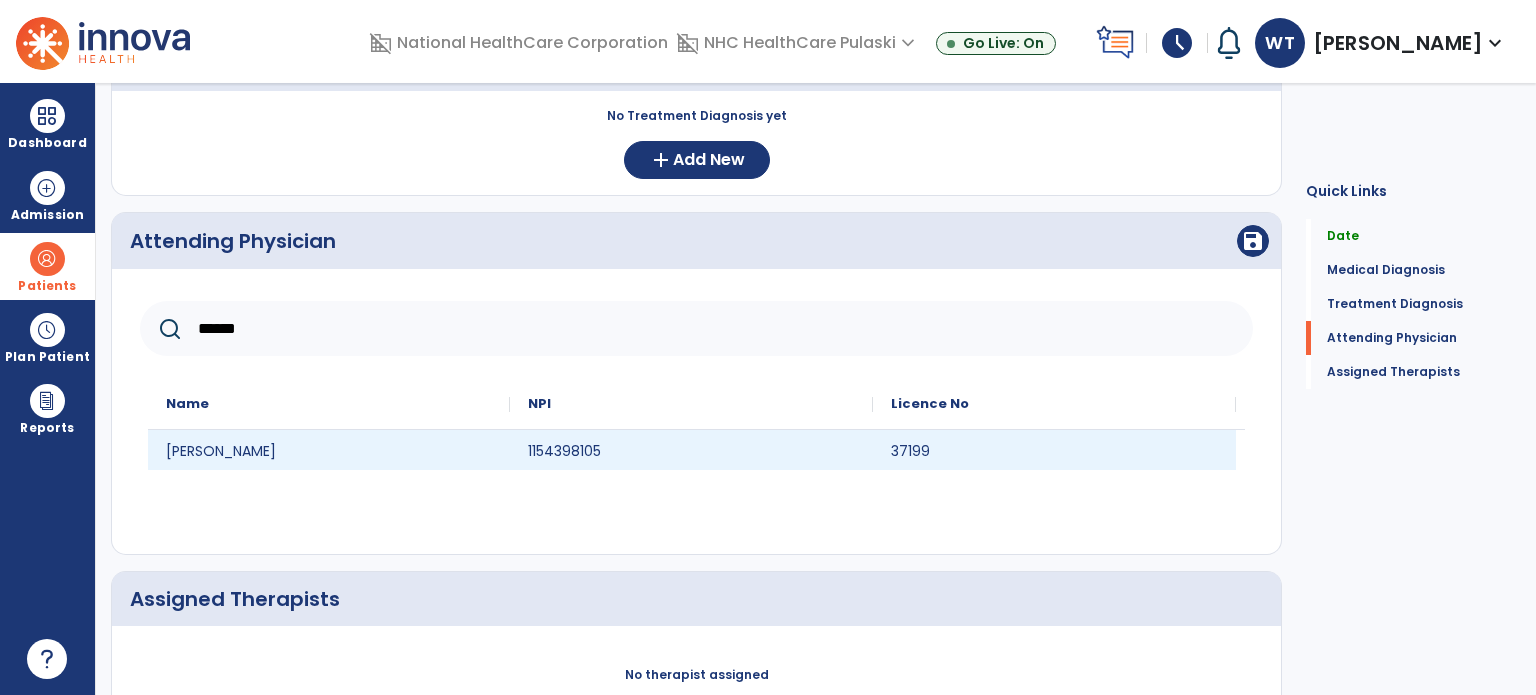 type on "******" 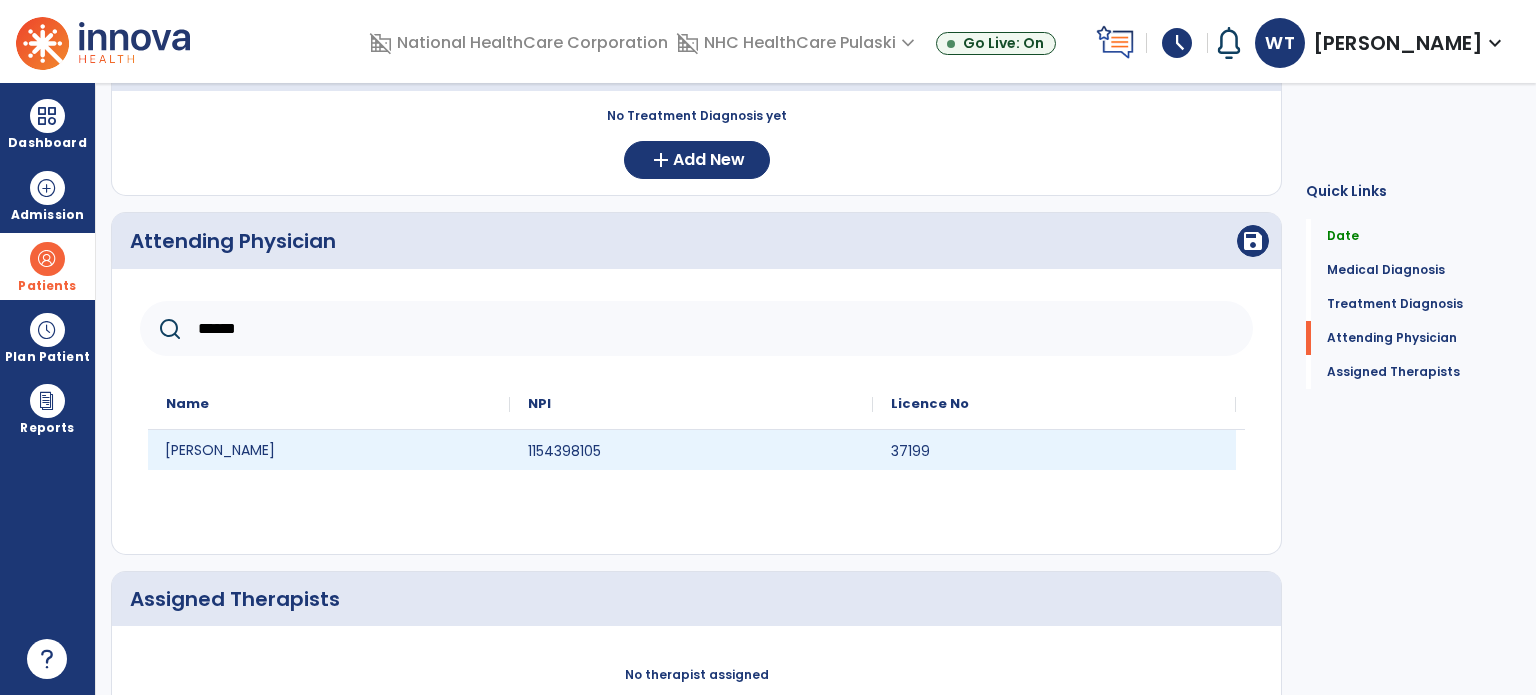 click on "[PERSON_NAME]" 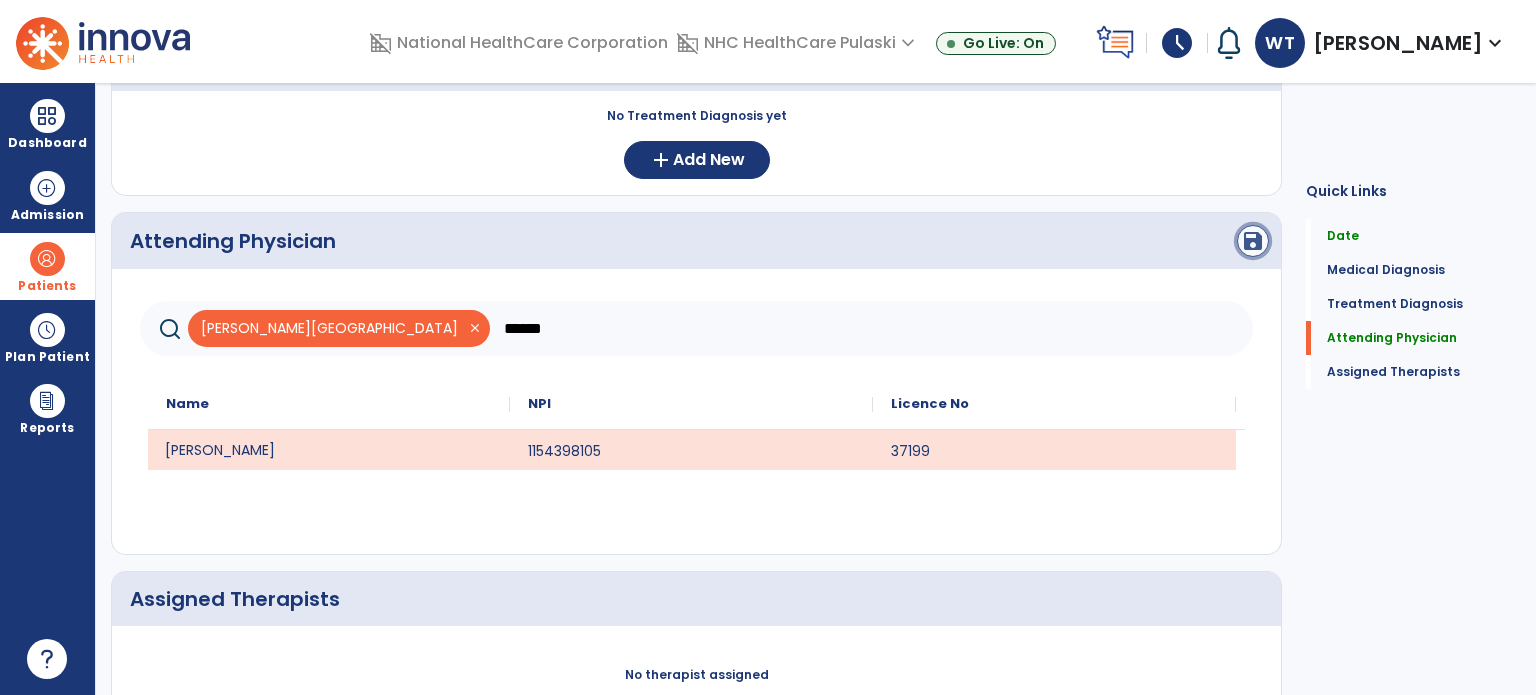 click on "save" 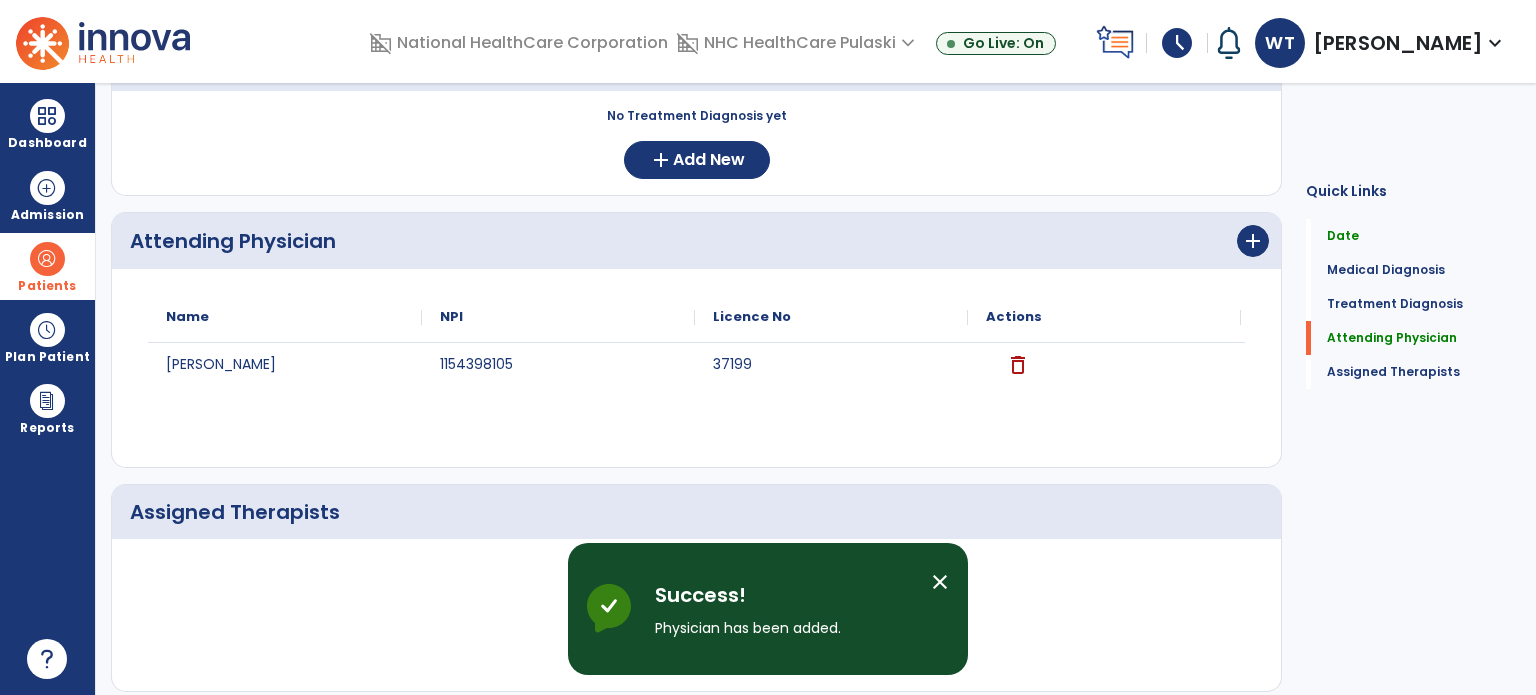 scroll, scrollTop: 713, scrollLeft: 0, axis: vertical 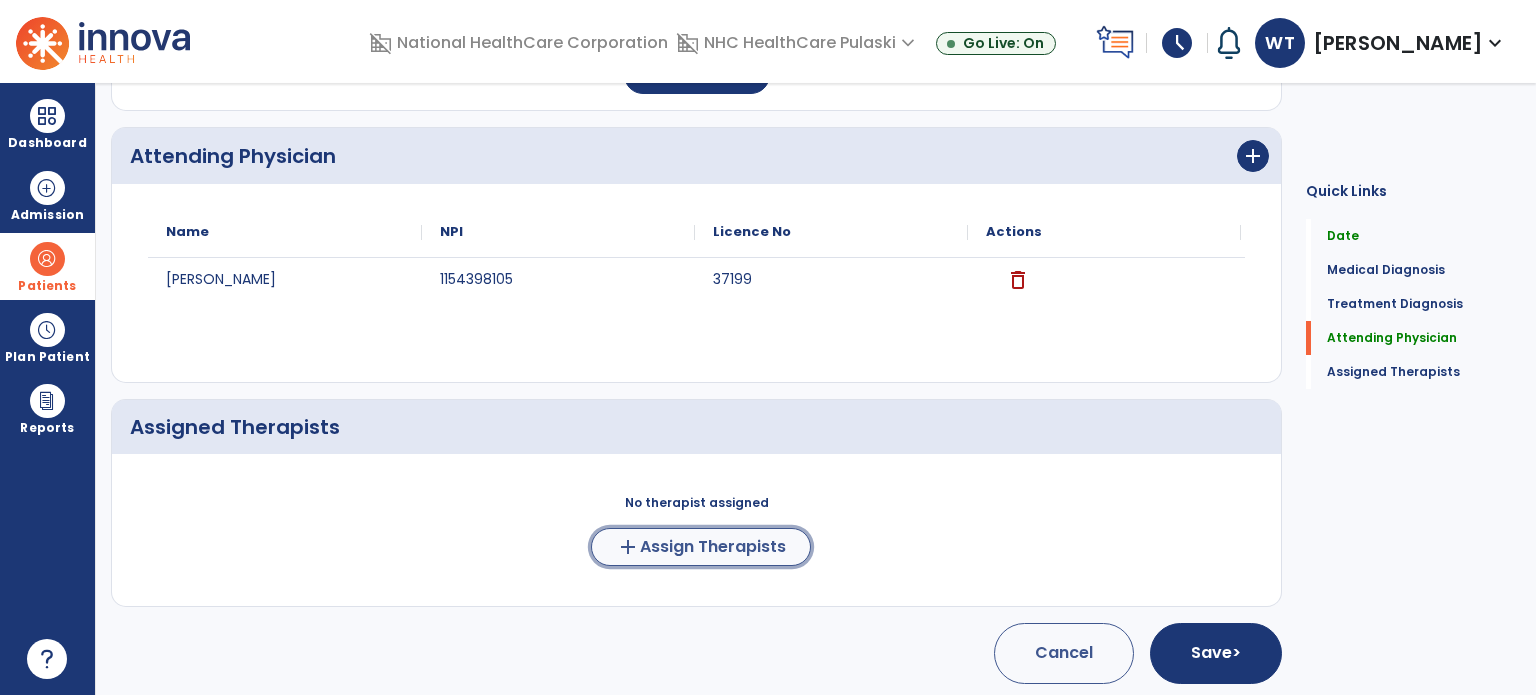 click on "Assign Therapists" 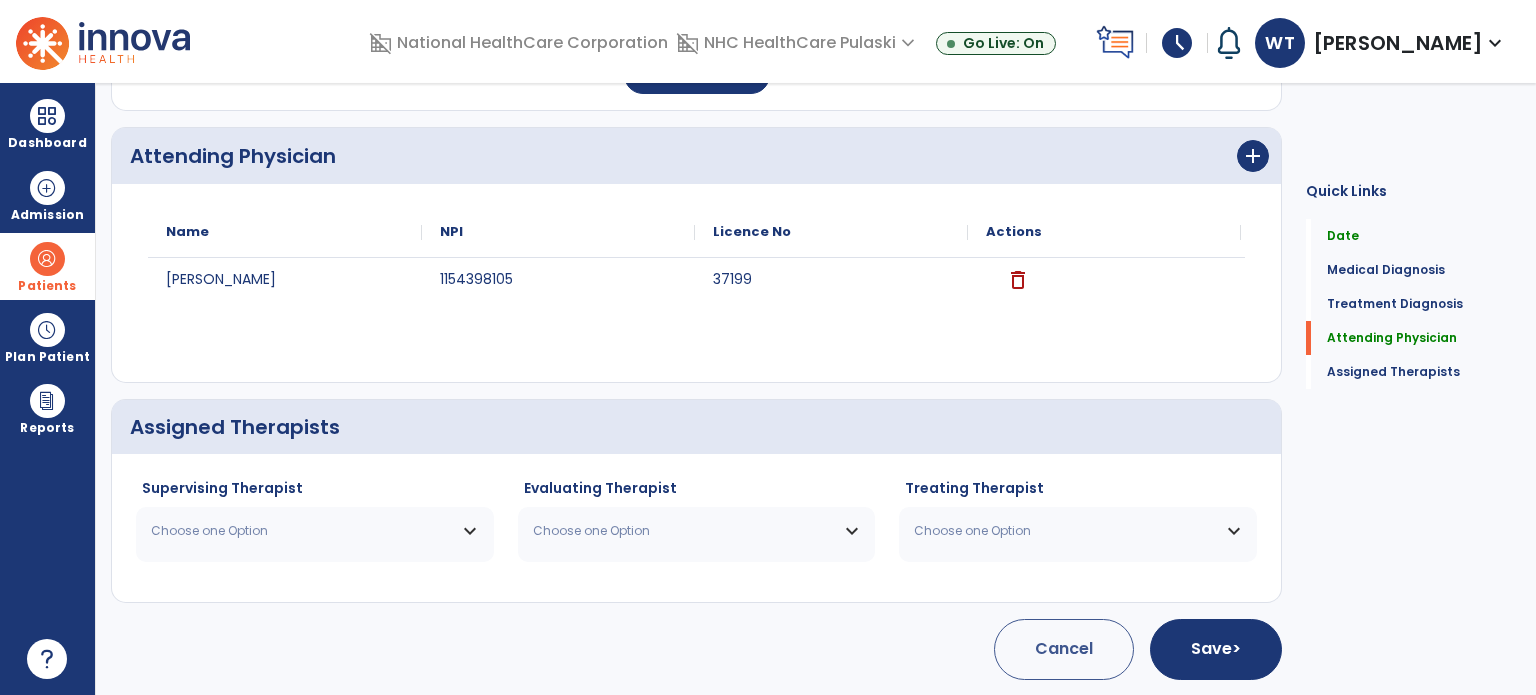 scroll, scrollTop: 710, scrollLeft: 0, axis: vertical 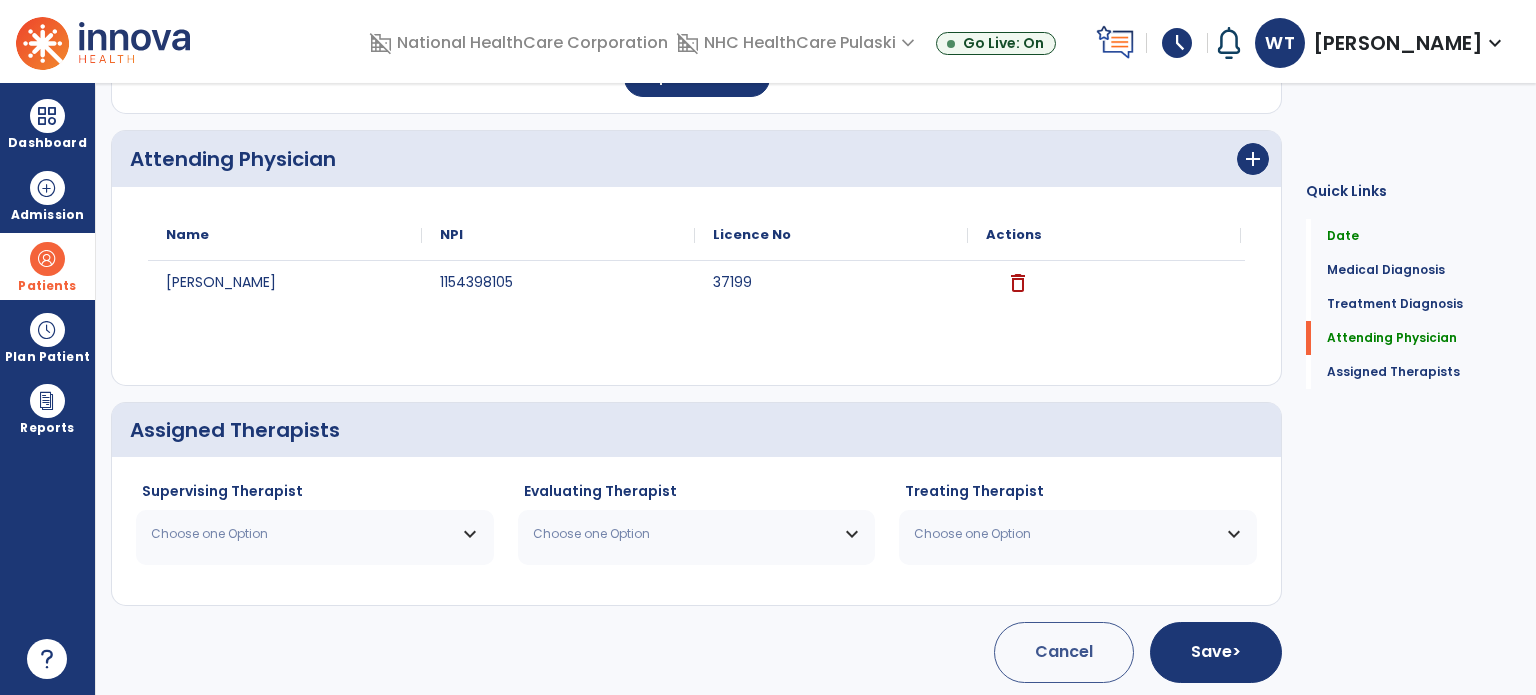 click on "Choose one Option" at bounding box center (315, 534) 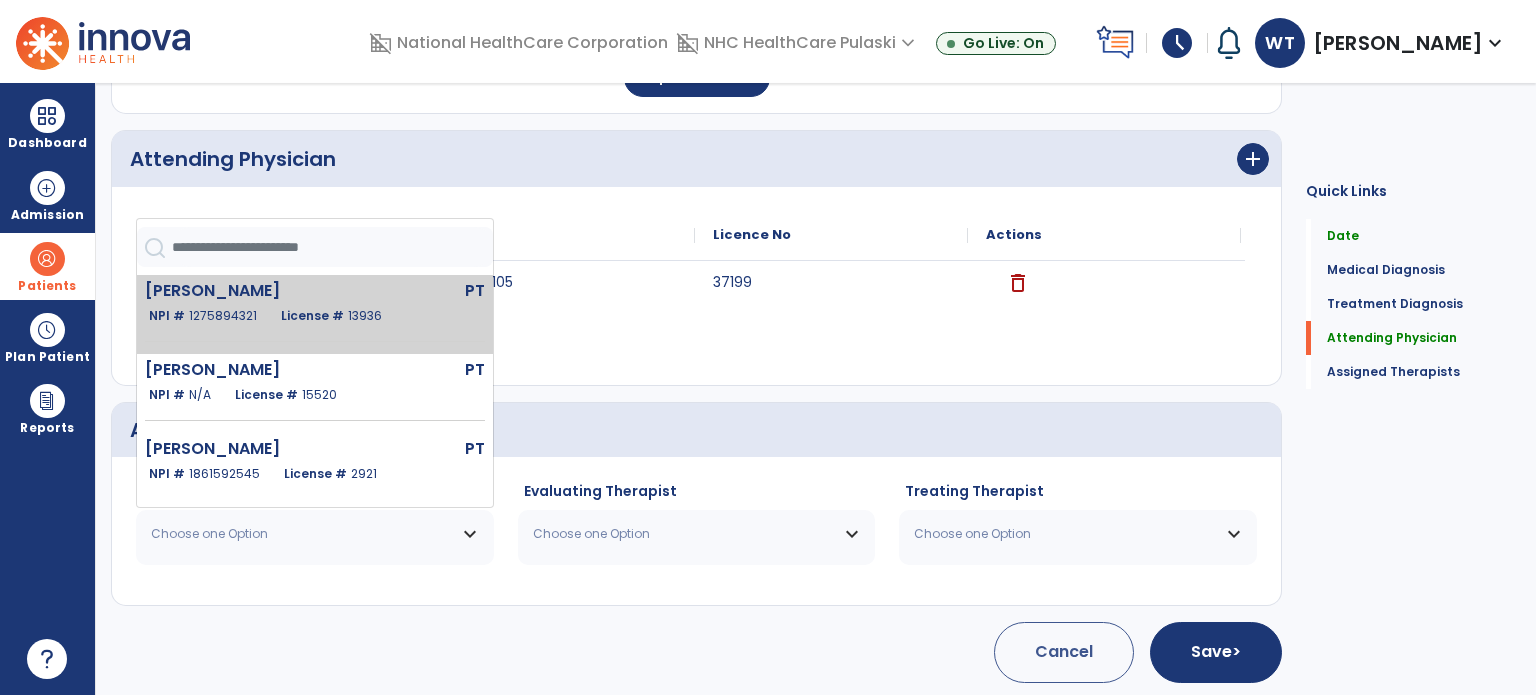 drag, startPoint x: 276, startPoint y: 363, endPoint x: 281, endPoint y: 307, distance: 56.22277 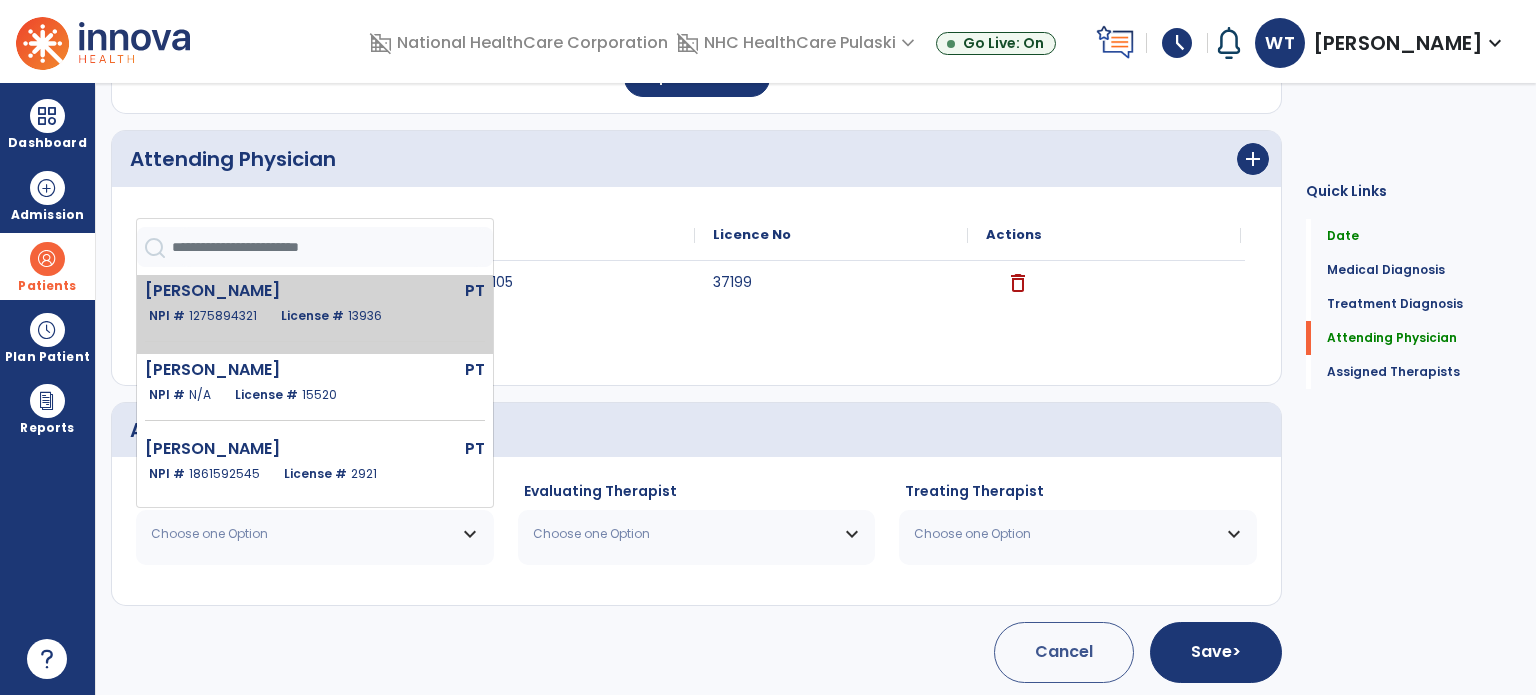 click on "[PERSON_NAME]  PT   NPI #  [US_HEALTHCARE_NPI]  License #  13936 [PERSON_NAME]  PT   NPI #  N/A   License #  15520 [PERSON_NAME]  PT   NPI #  [US_HEALTHCARE_NPI]  License #  2921 Gentle  [PERSON_NAME]   PT   NPI #  [US_HEALTHCARE_NPI]  License #  10902 [PERSON_NAME] Pt, Dpt [PERSON_NAME]  PT   NPI #  [US_HEALTHCARE_NPI]  License #  11724 [PERSON_NAME]  PT   NPI #  [US_HEALTHCARE_NPI]  License #  10060 [PERSON_NAME]  PT   NPI #  [US_HEALTHCARE_NPI]  License #  5663" 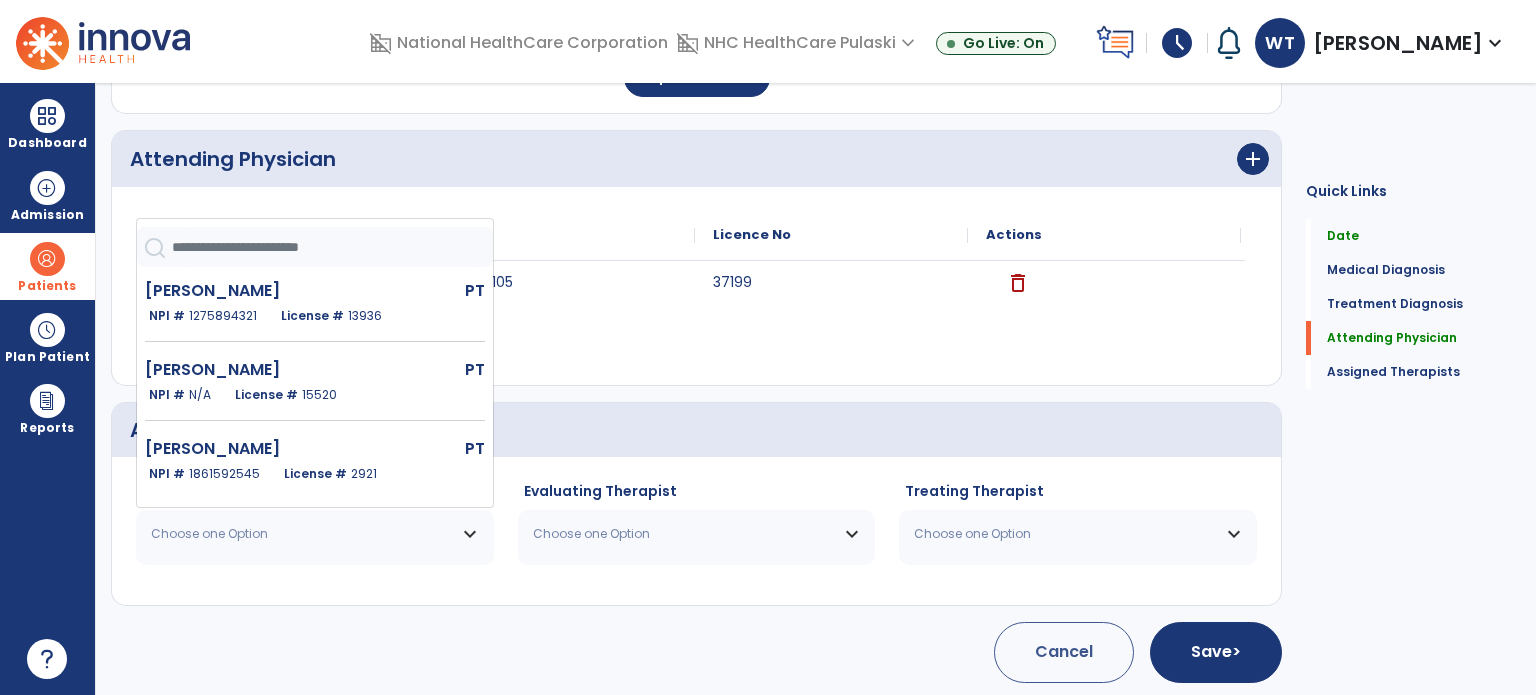 click on "Choose one Option [PERSON_NAME]  PT   NPI #  [US_HEALTHCARE_NPI]  License #  13936 [PERSON_NAME]  PT   NPI #  N/A   License #  15520 [PERSON_NAME]  PT   NPI #  [US_HEALTHCARE_NPI]  License #  2921 Gentle  [PERSON_NAME]   PT   NPI #  [US_HEALTHCARE_NPI]  License #  10902 [PERSON_NAME] Pt, Dpt Lauren  PT   NPI #  [US_HEALTHCARE_NPI]  License #  11724 [PERSON_NAME]  PT   NPI #  [US_HEALTHCARE_NPI]  License #  10060 [PERSON_NAME]  PT   NPI #  [US_HEALTHCARE_NPI]  License #  5663" 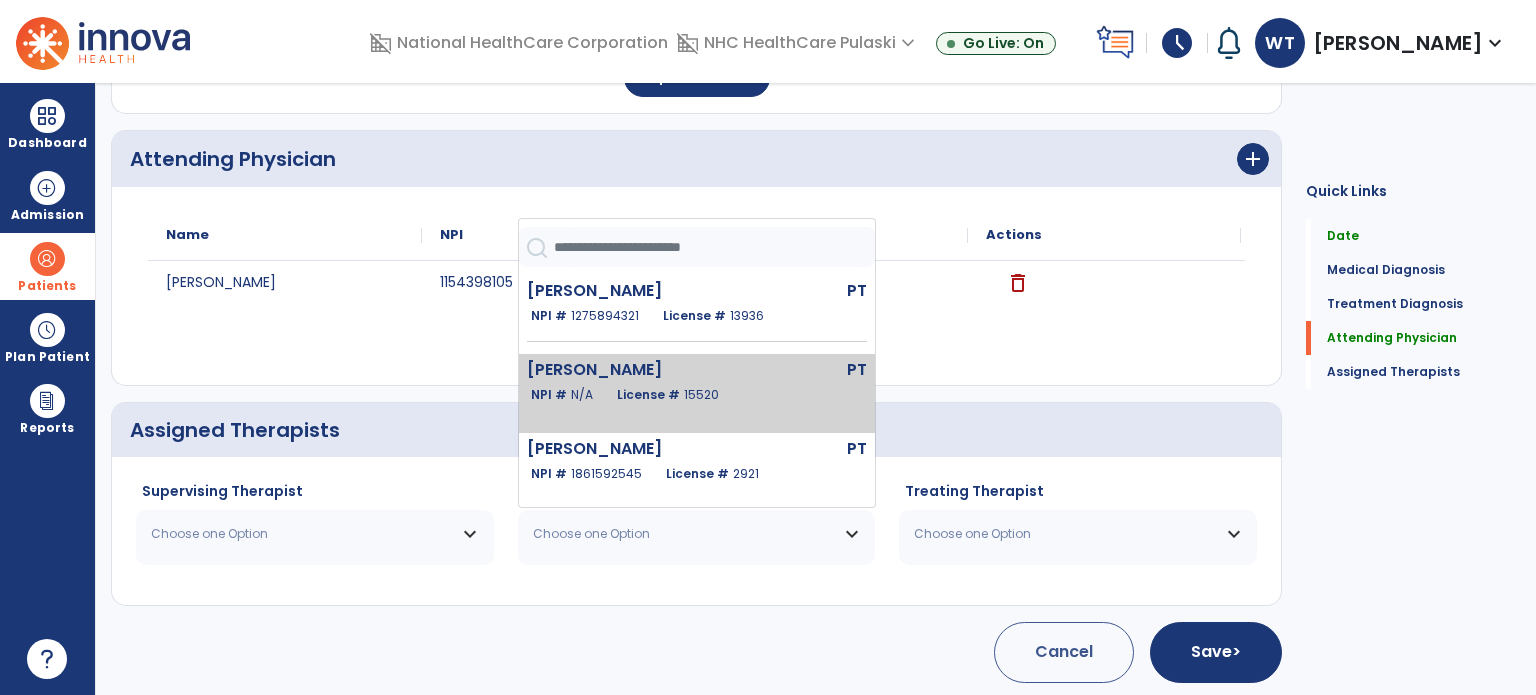scroll, scrollTop: 328, scrollLeft: 0, axis: vertical 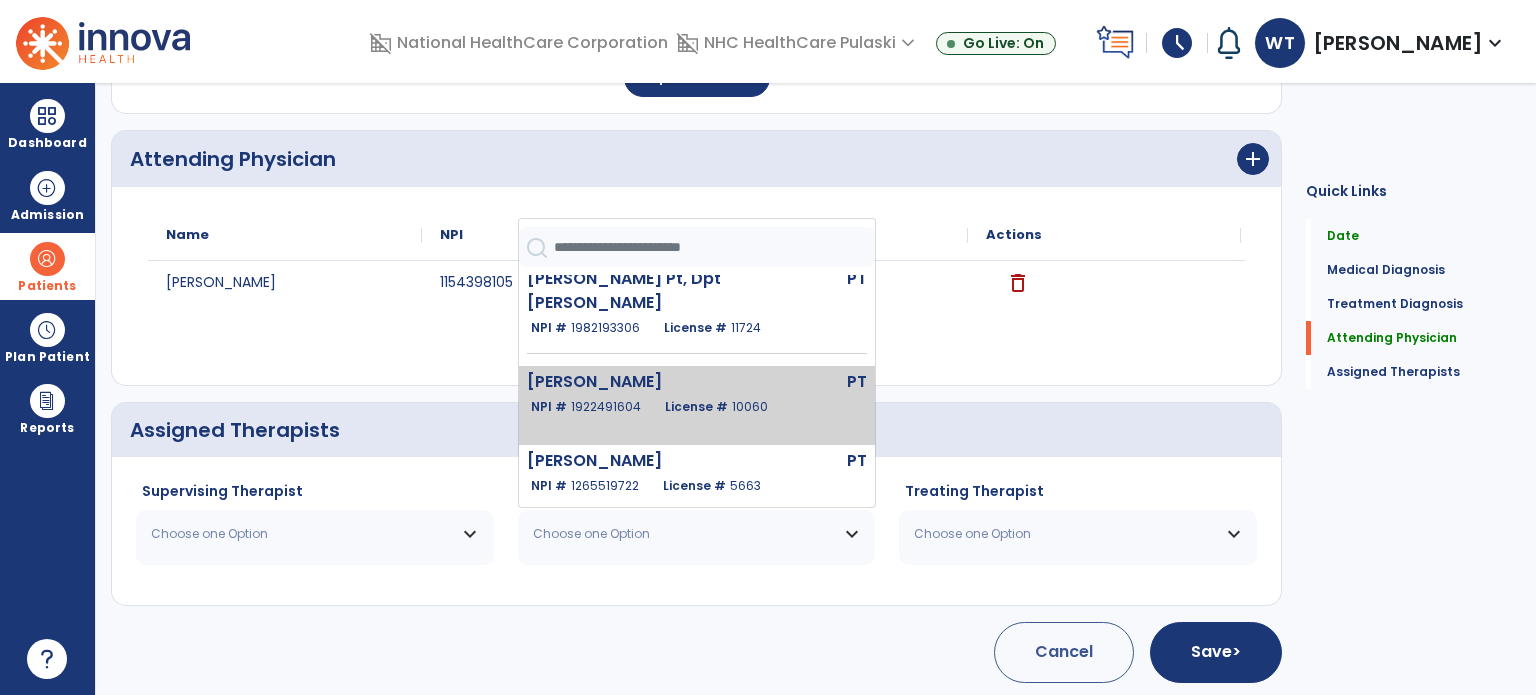 click on "[PERSON_NAME]" 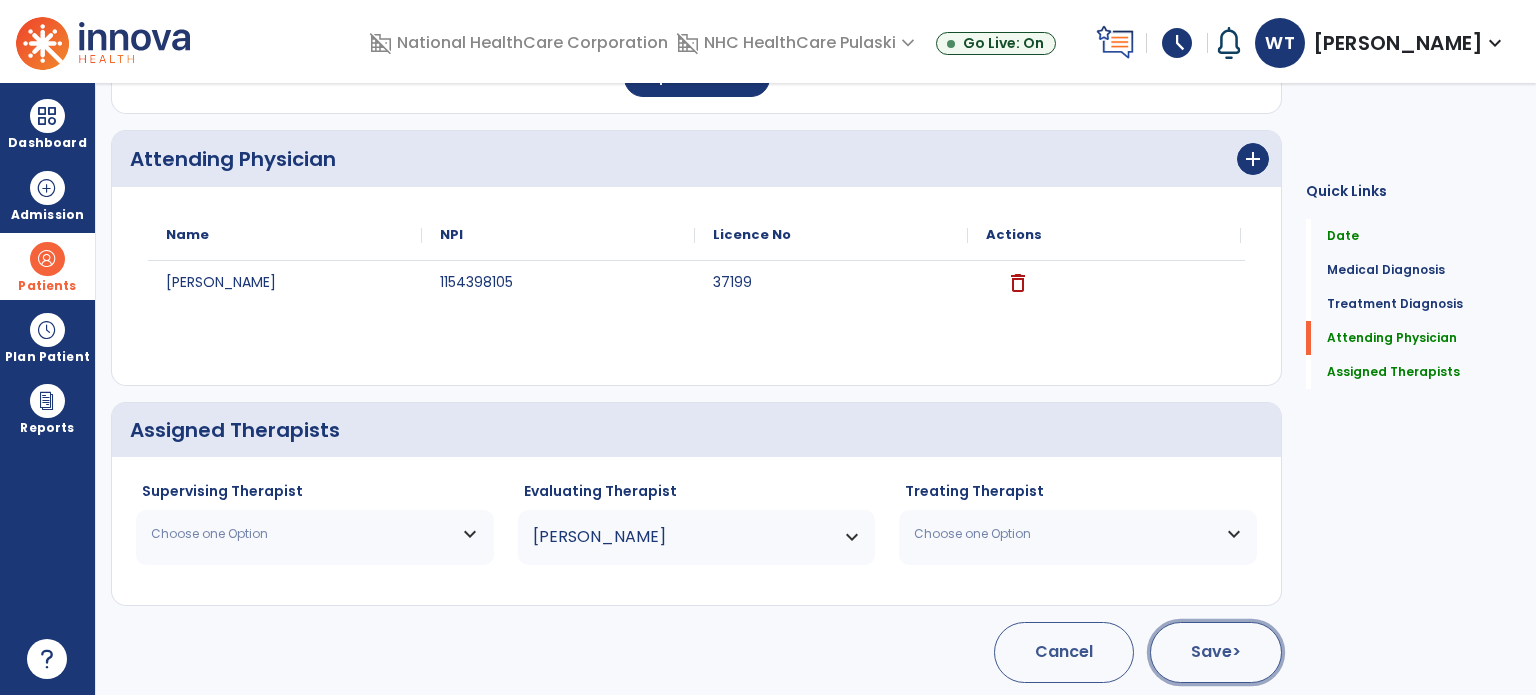 click on "Save  >" 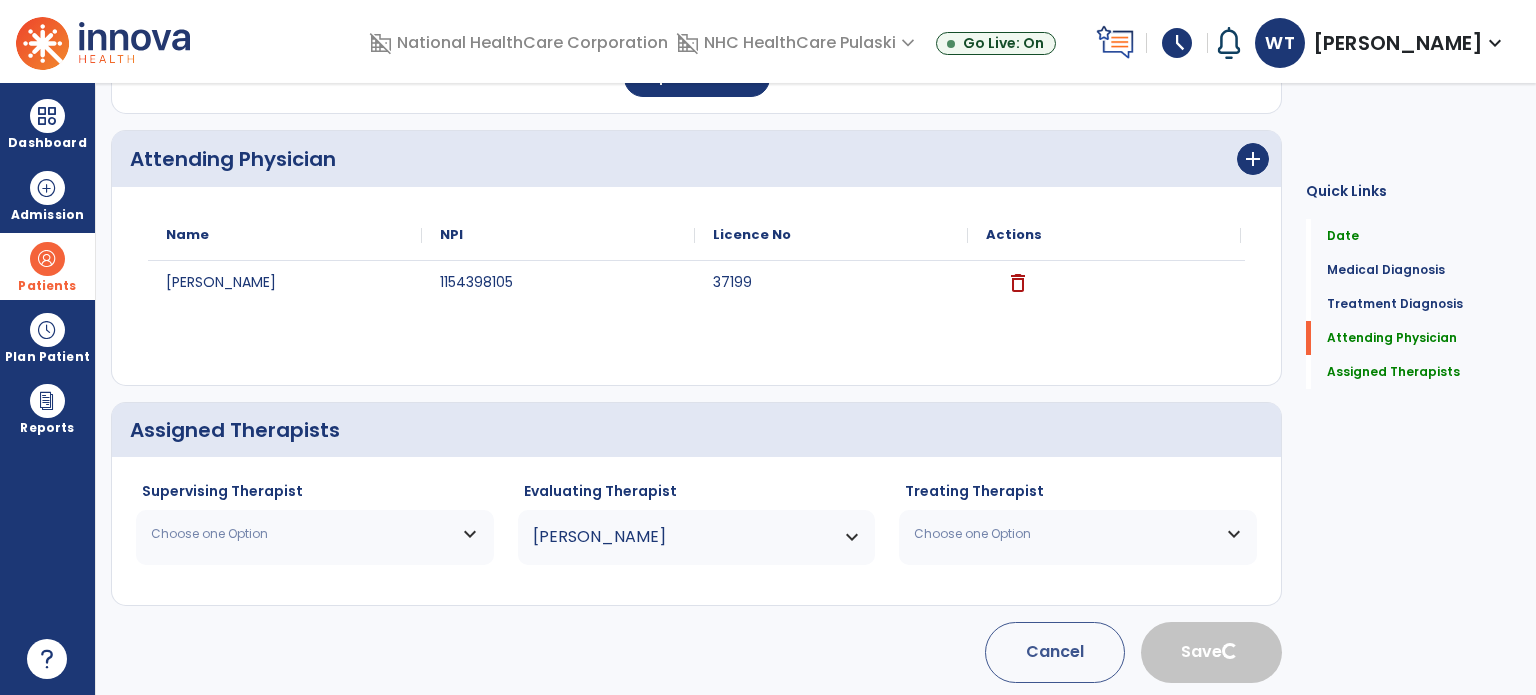 type 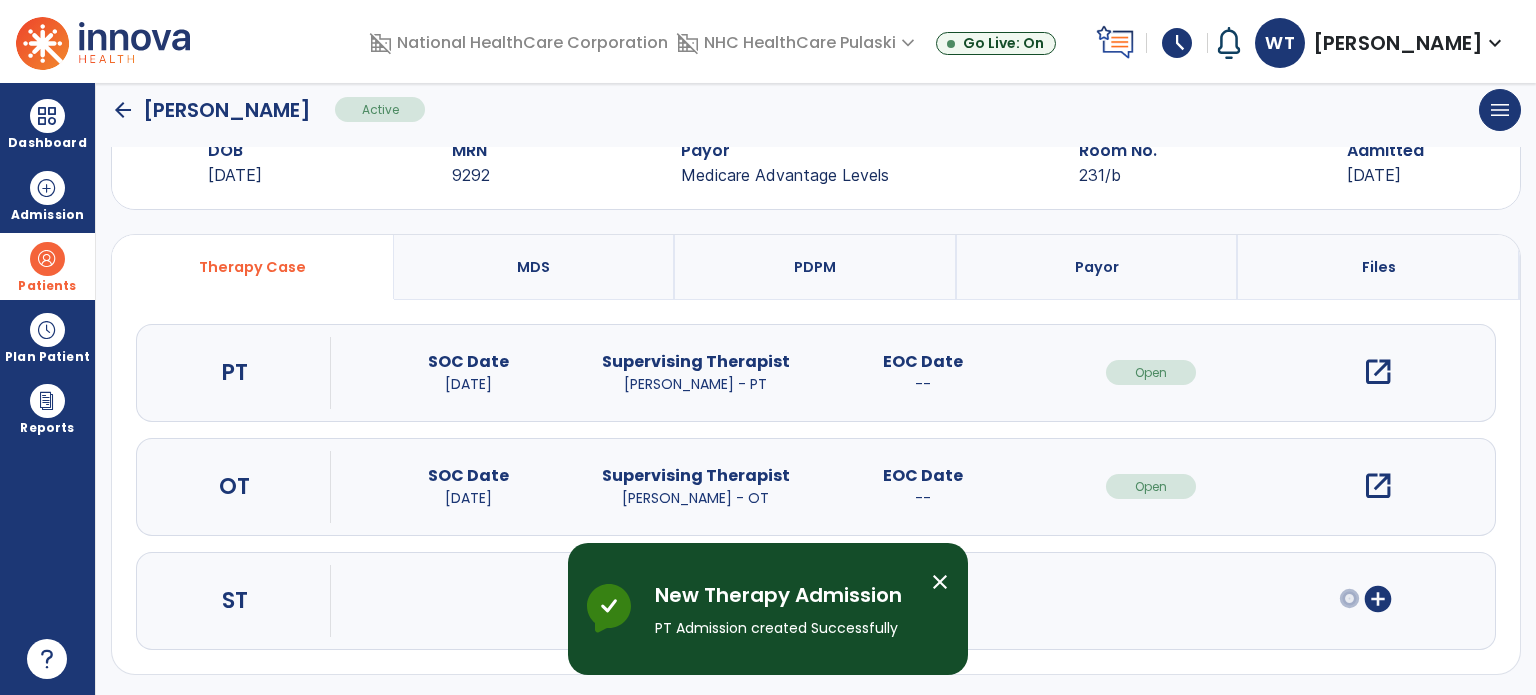 scroll, scrollTop: 0, scrollLeft: 0, axis: both 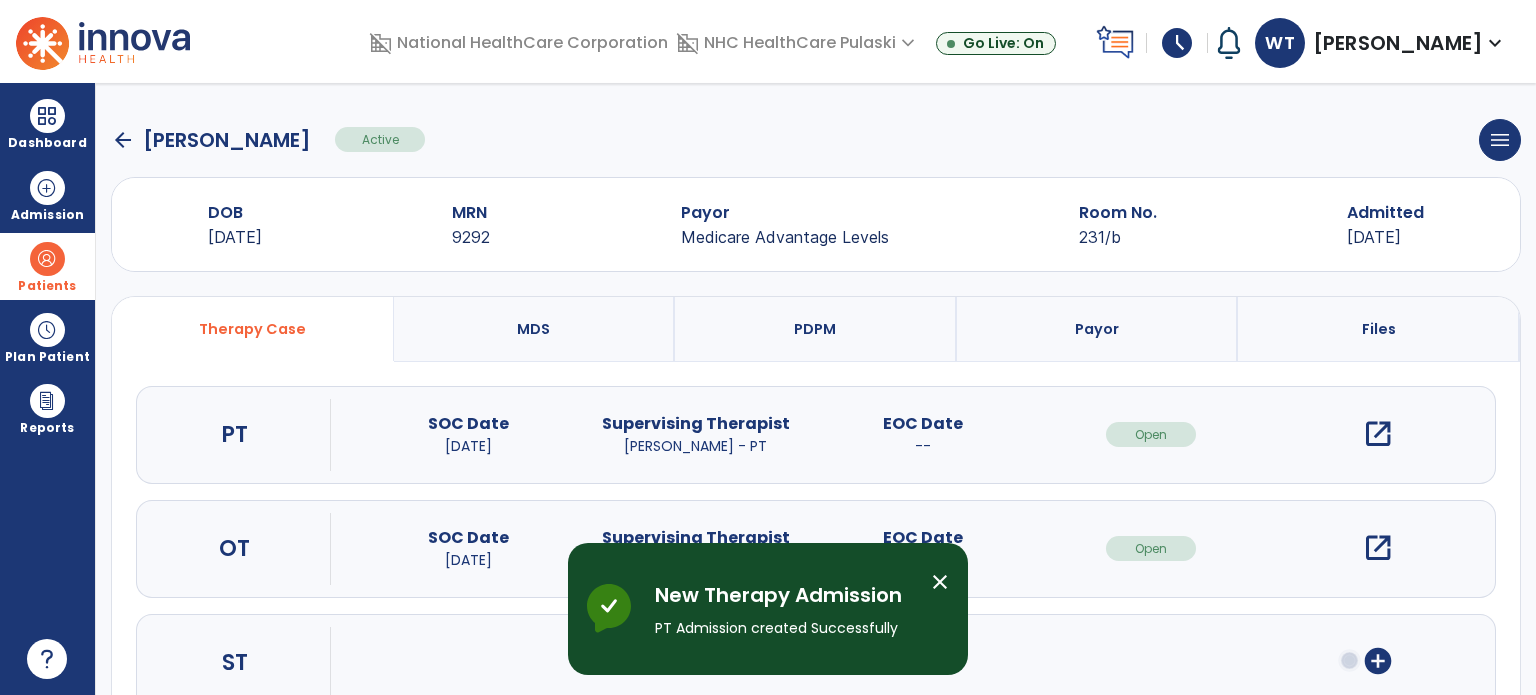 click on "open_in_new" at bounding box center (1378, 434) 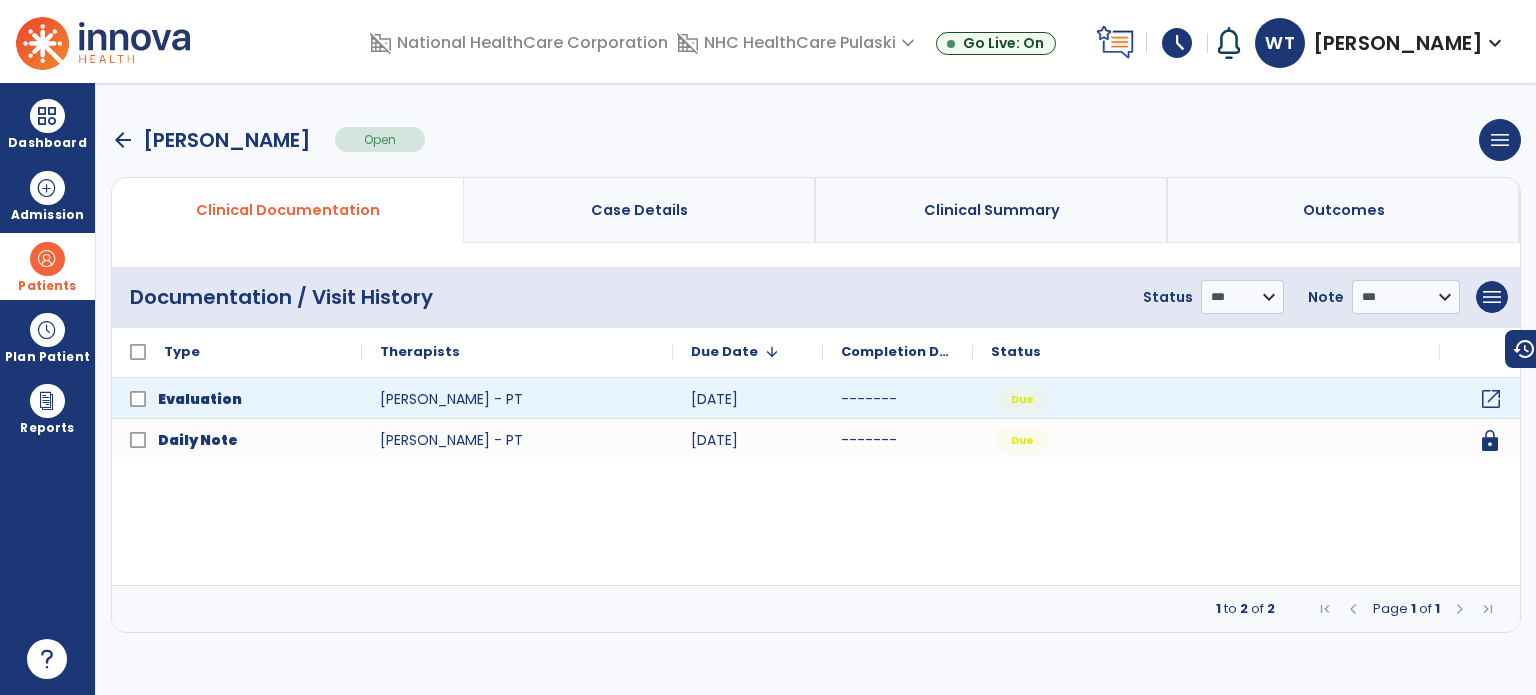 click on "open_in_new" 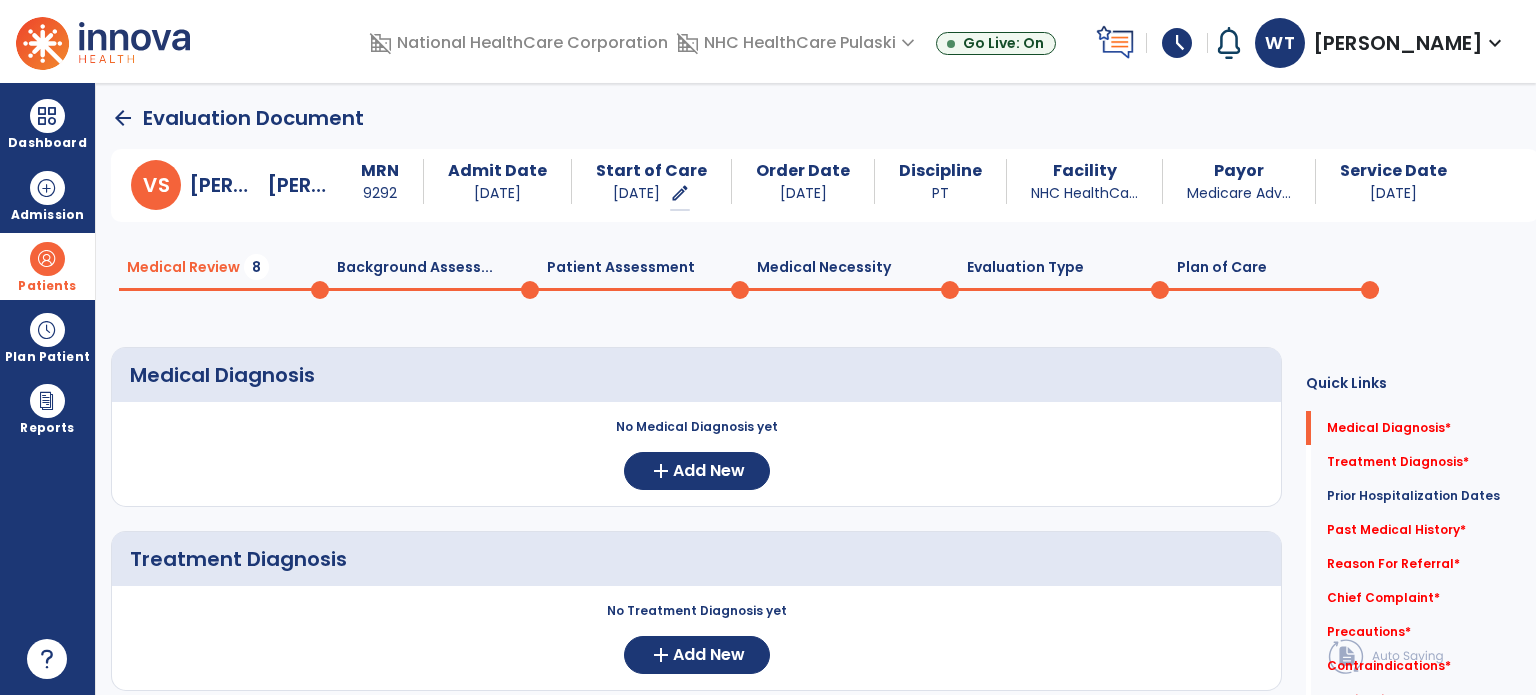 click on "Medical Diagnosis" 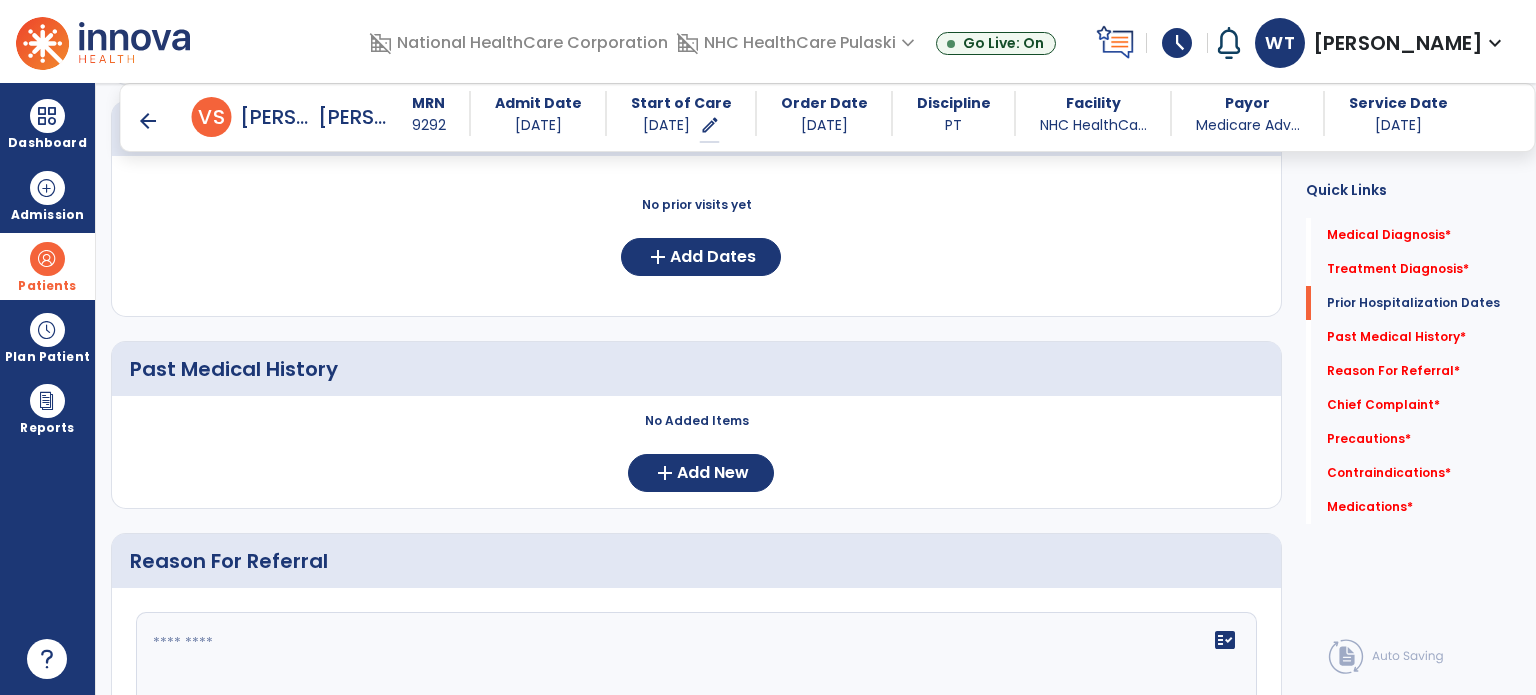 scroll, scrollTop: 591, scrollLeft: 0, axis: vertical 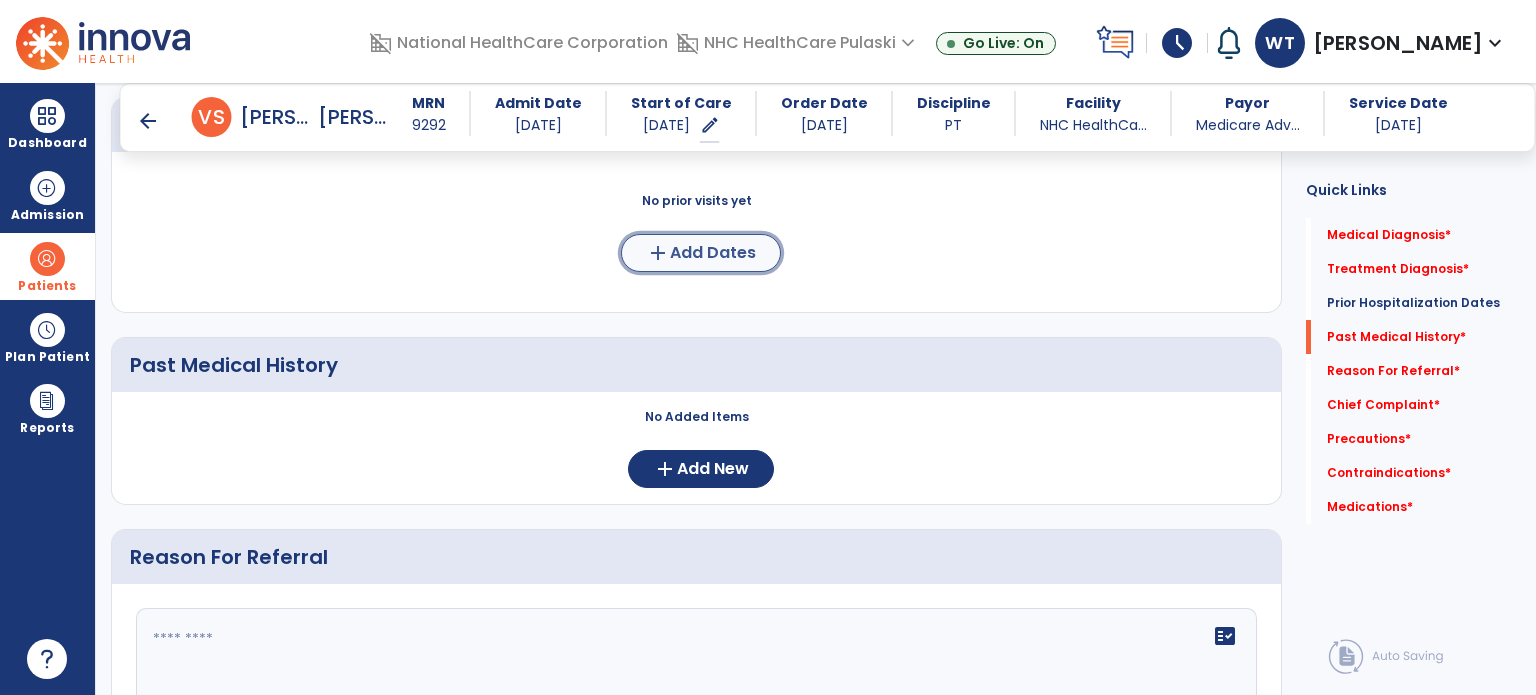click on "add" 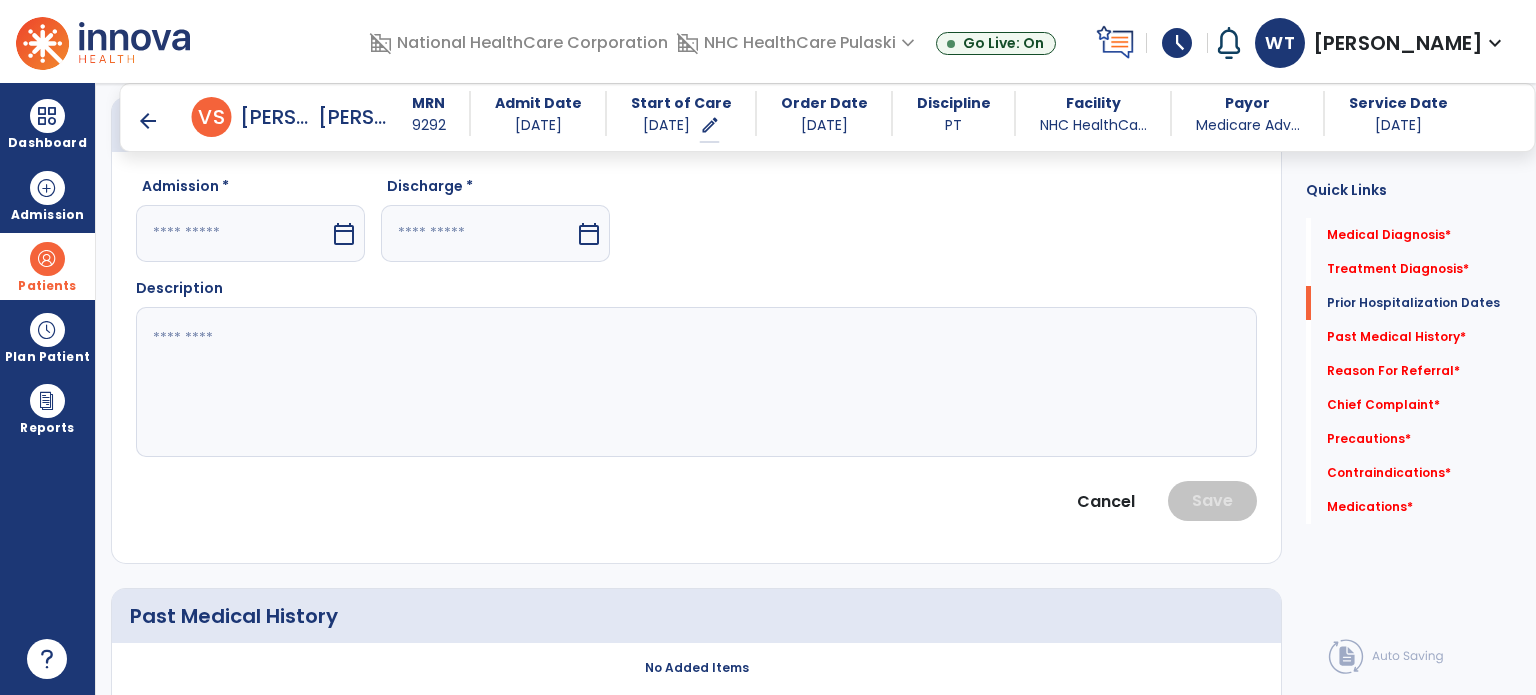 click at bounding box center [233, 233] 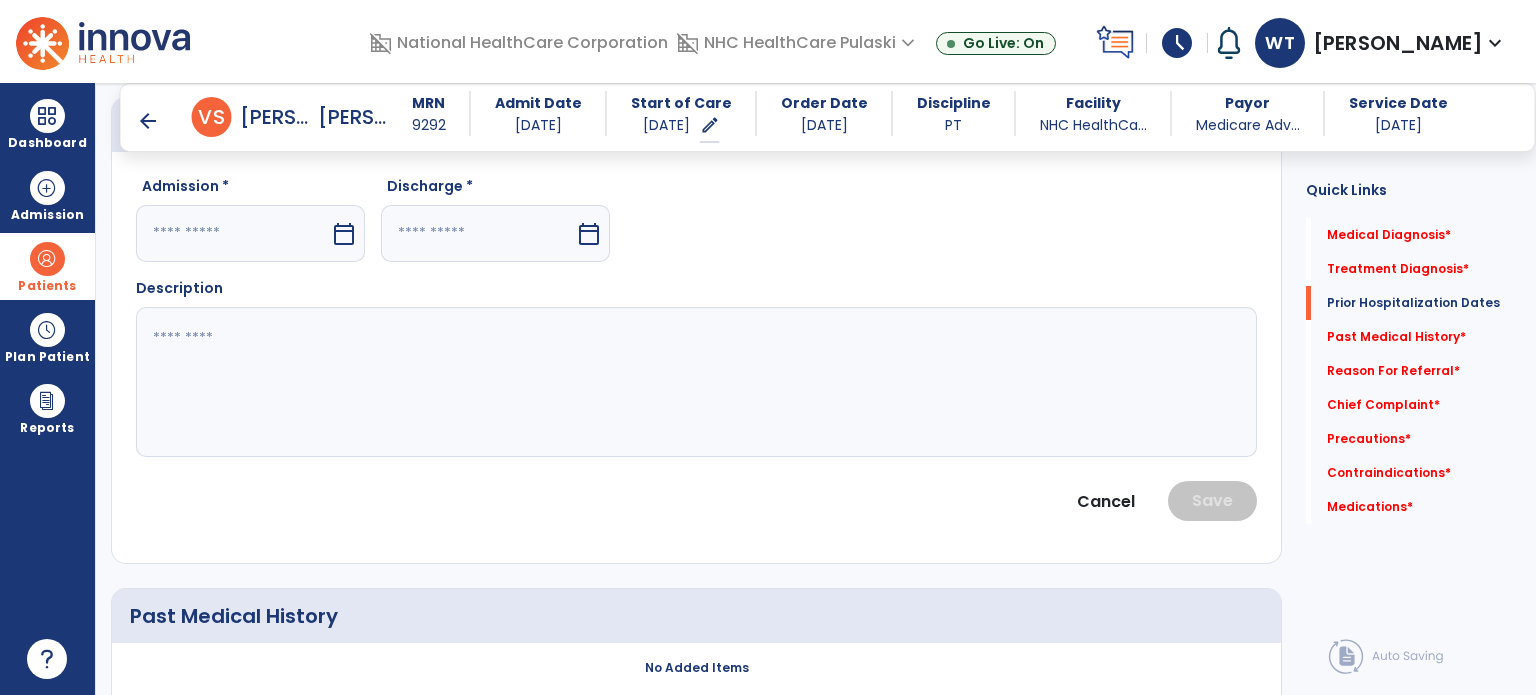select on "*" 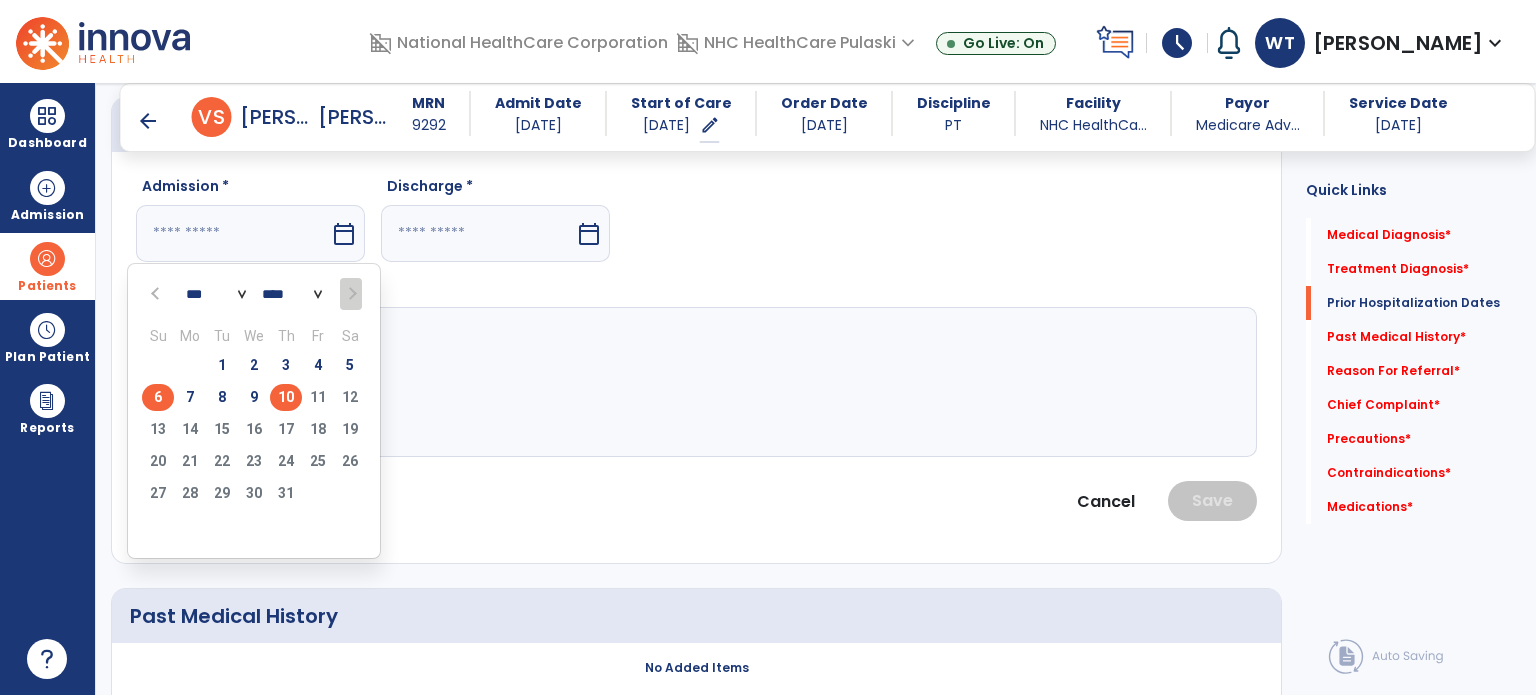 click on "6" at bounding box center [158, 397] 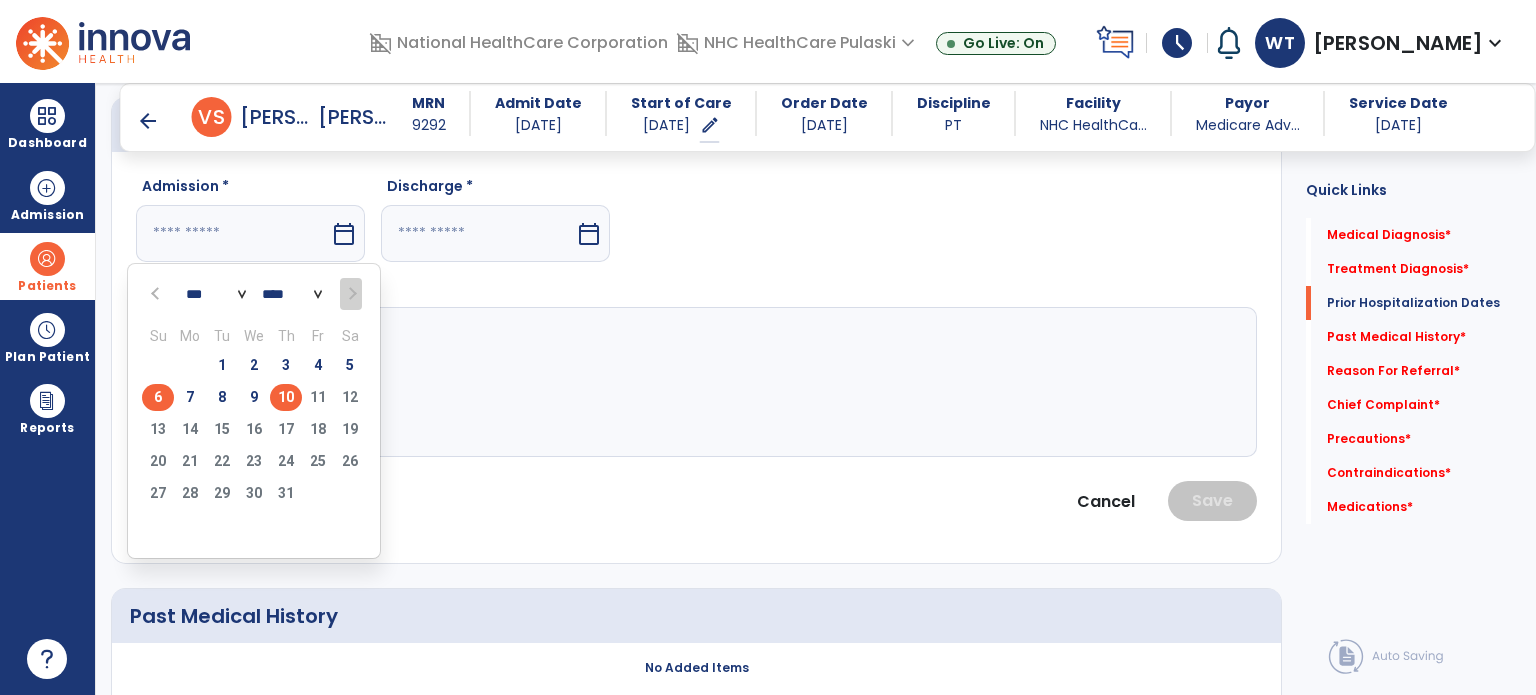type on "********" 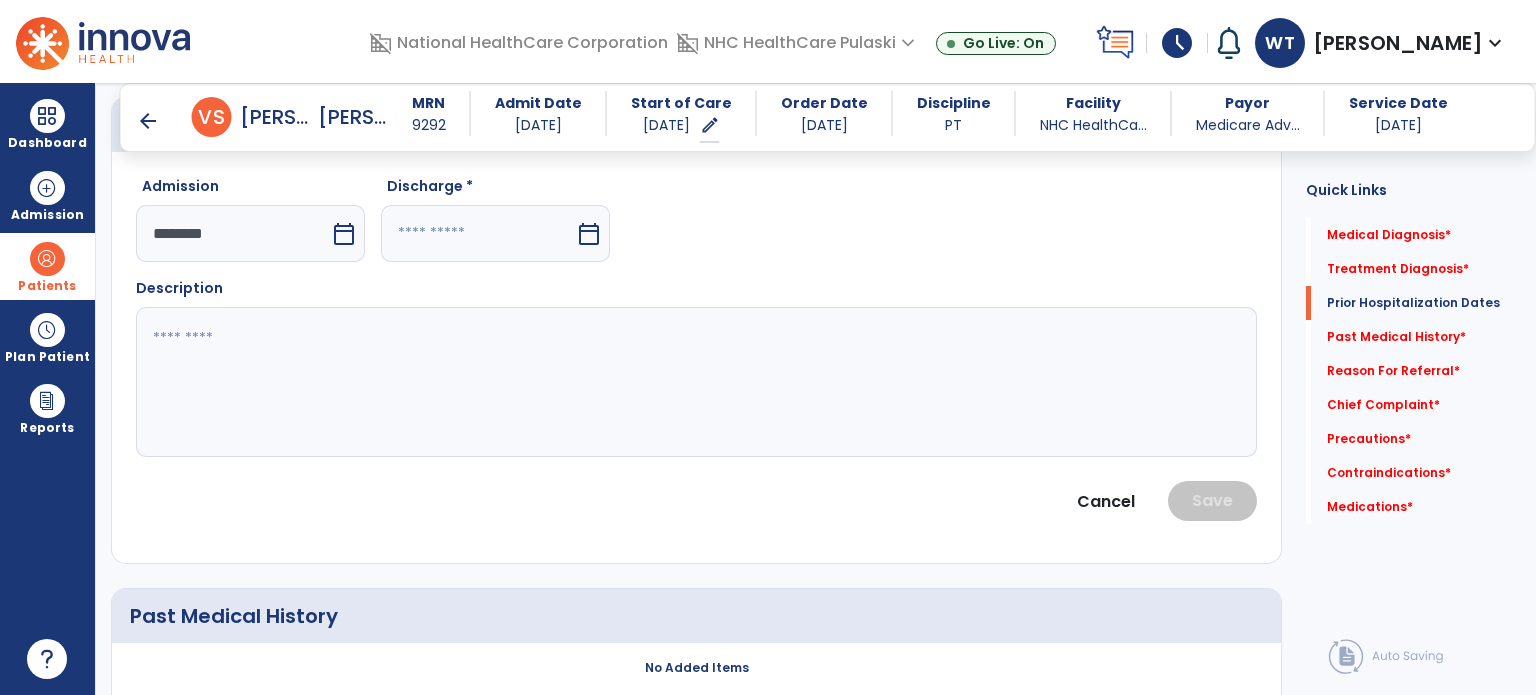 click on "calendar_today" at bounding box center [591, 233] 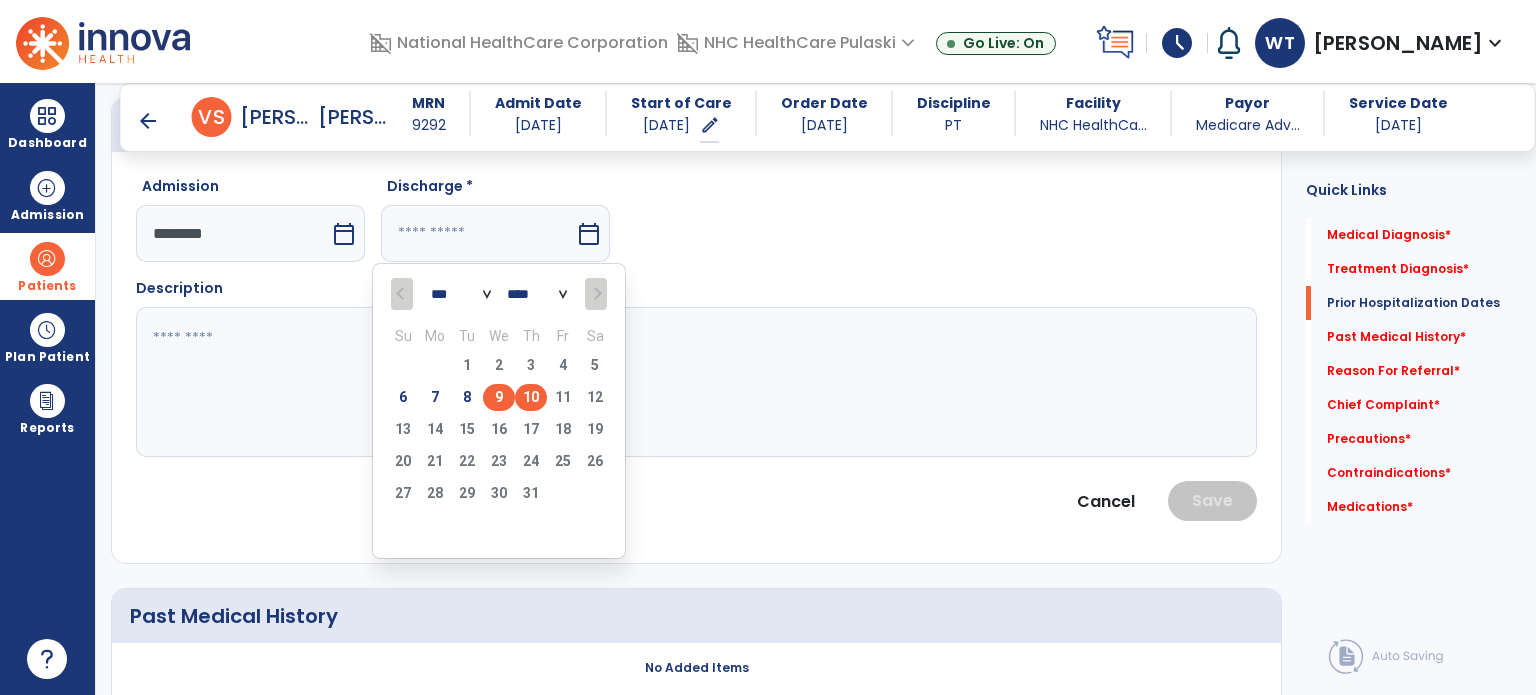 click on "9" at bounding box center [499, 397] 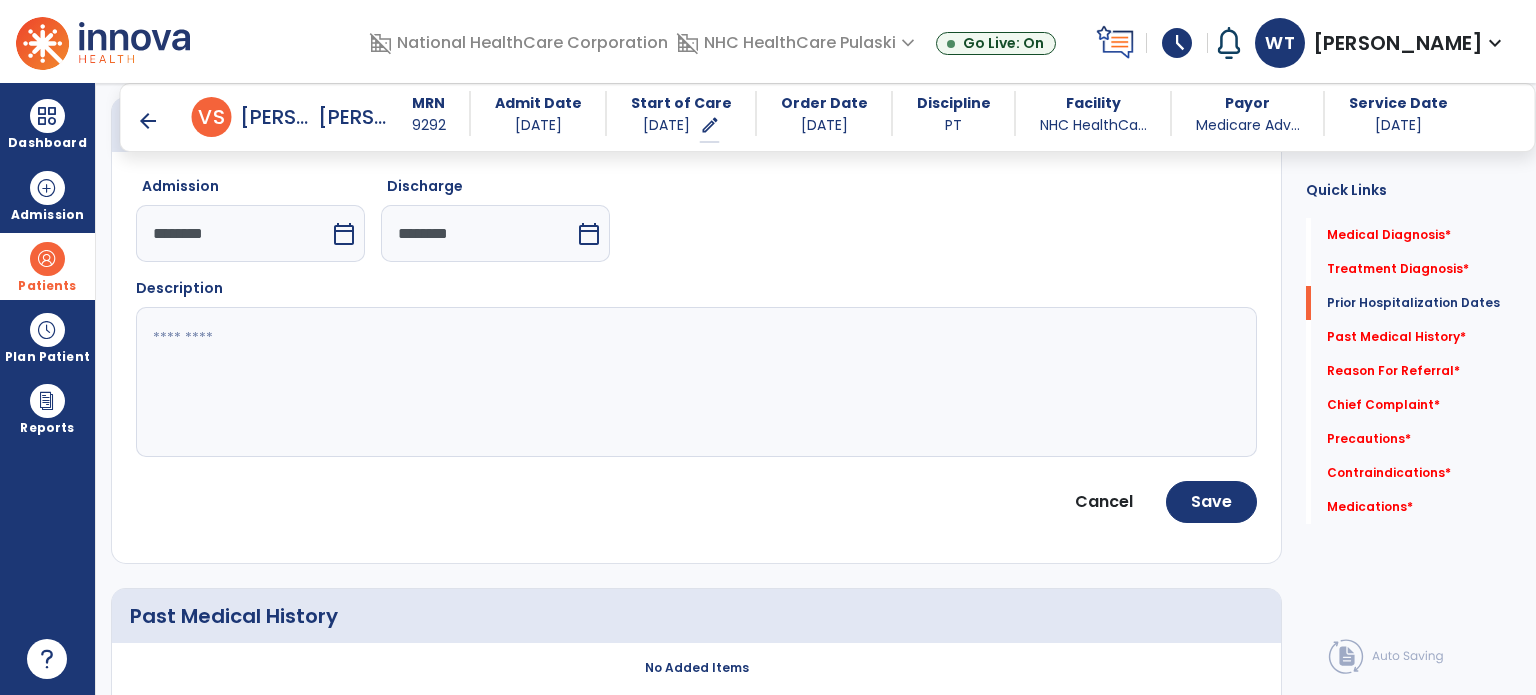 click 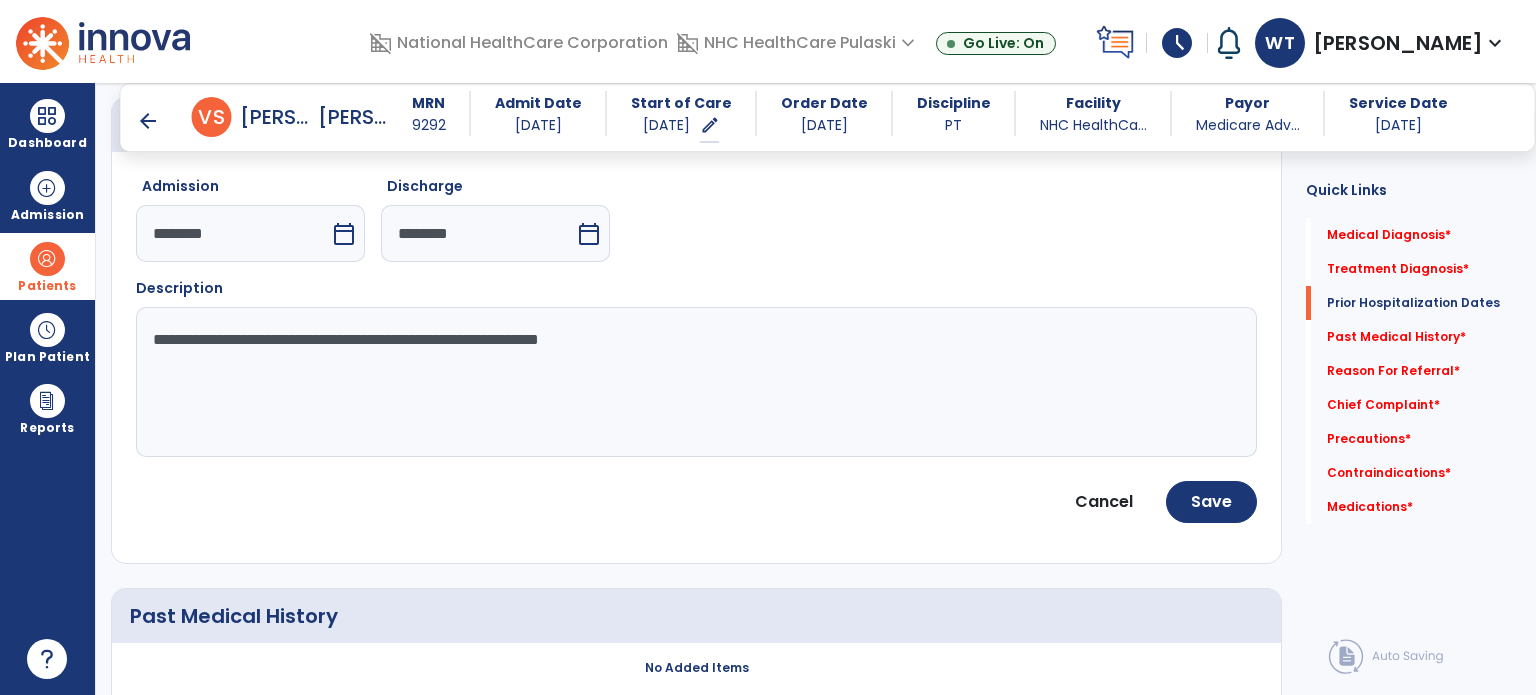 type on "**********" 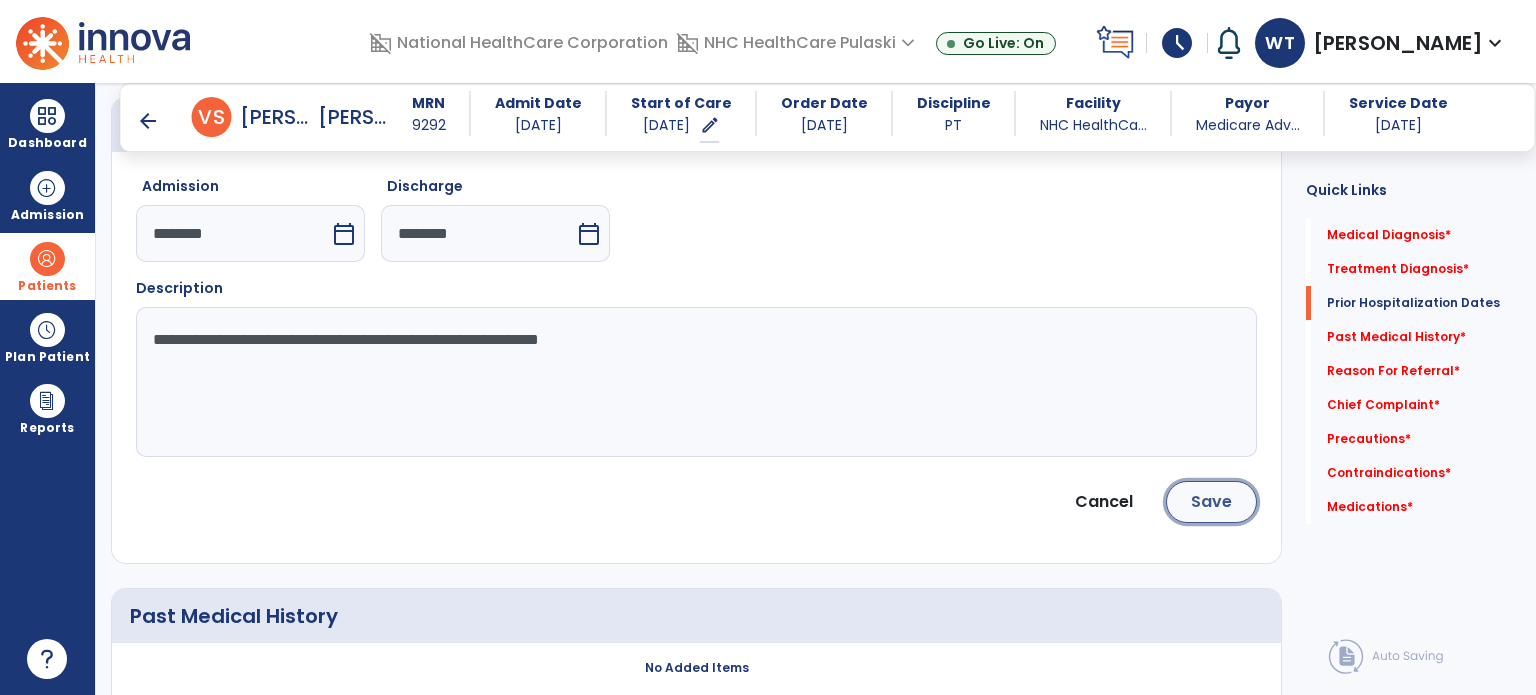 click on "Save" 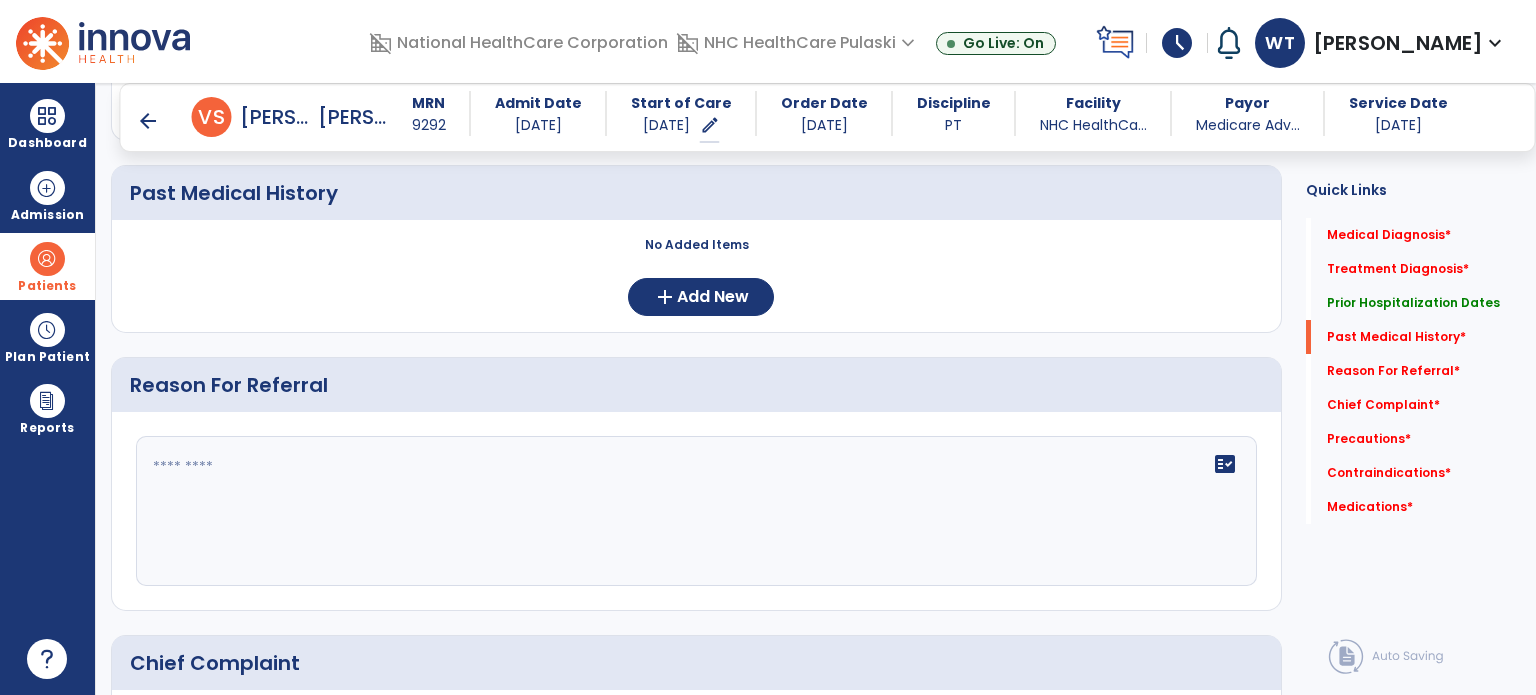 scroll, scrollTop: 639, scrollLeft: 0, axis: vertical 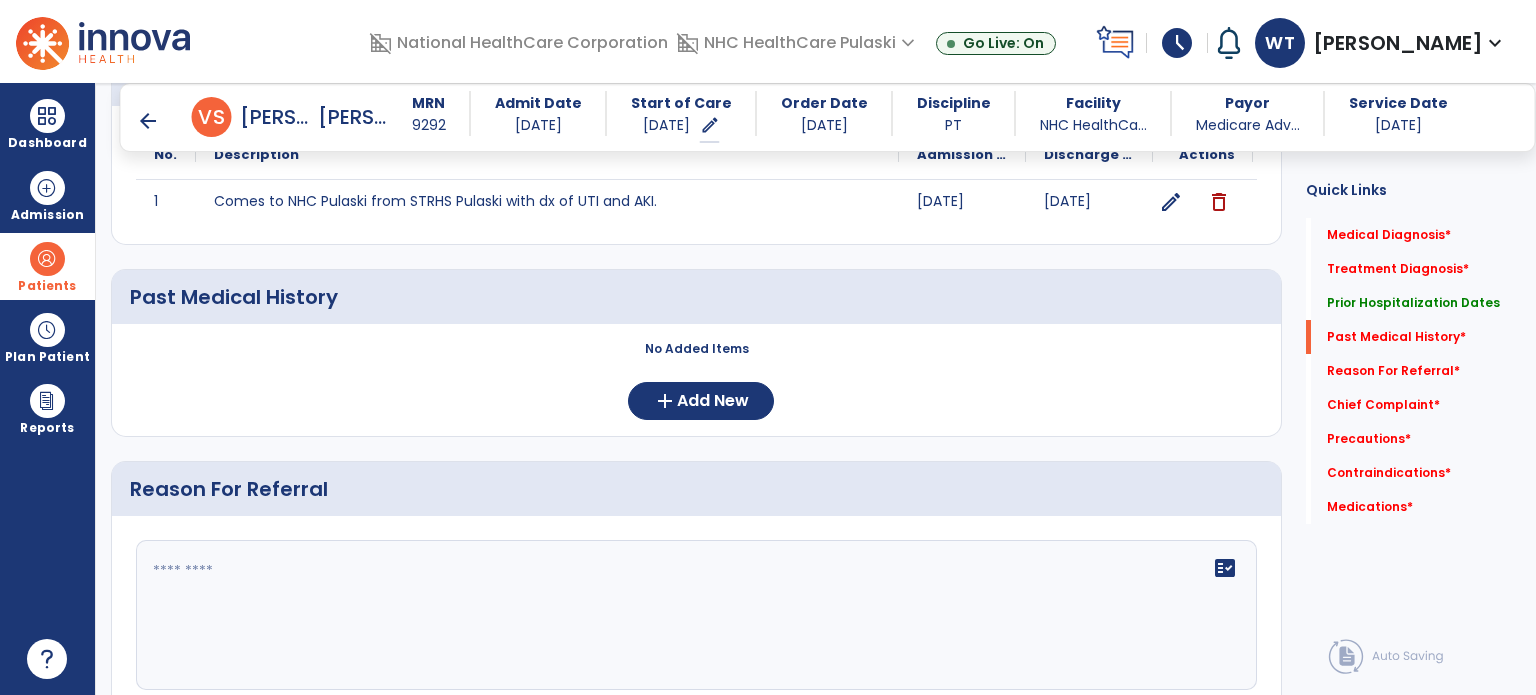 click 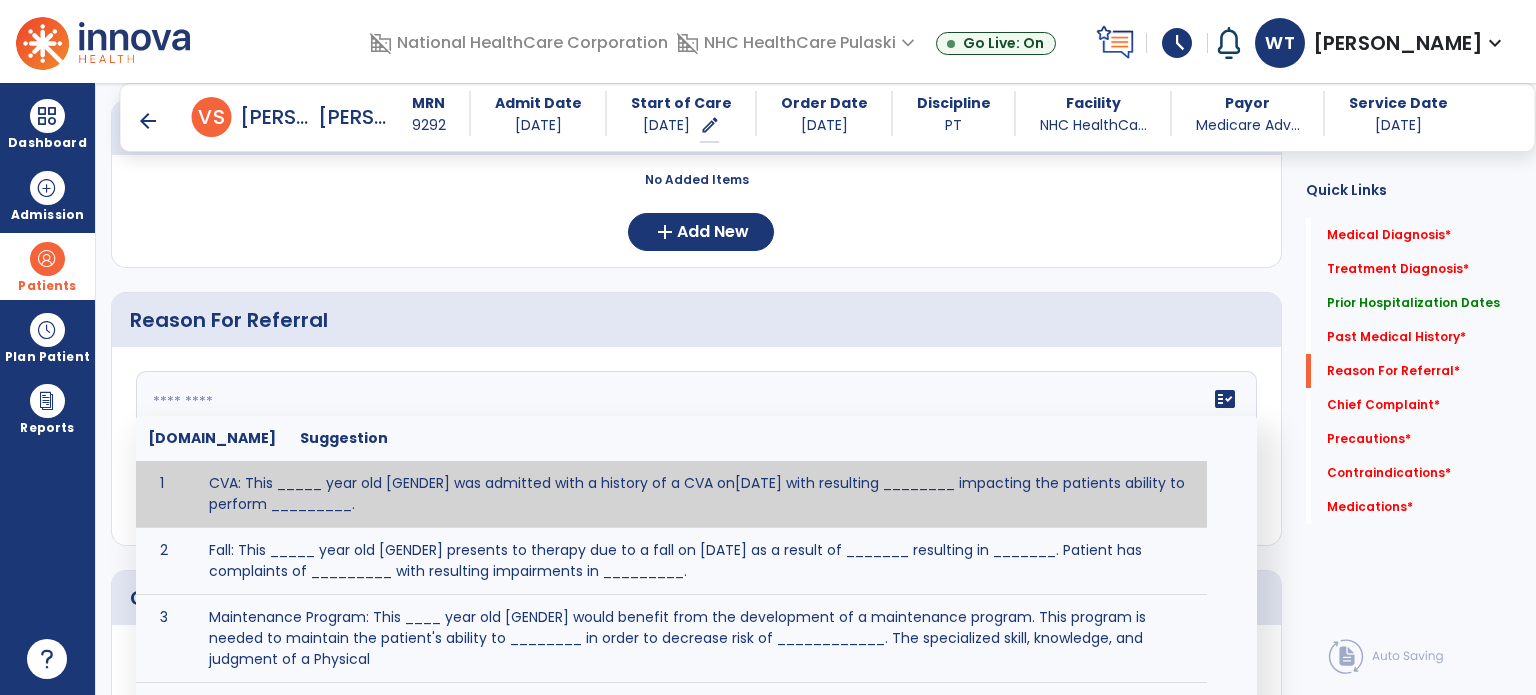 scroll, scrollTop: 807, scrollLeft: 0, axis: vertical 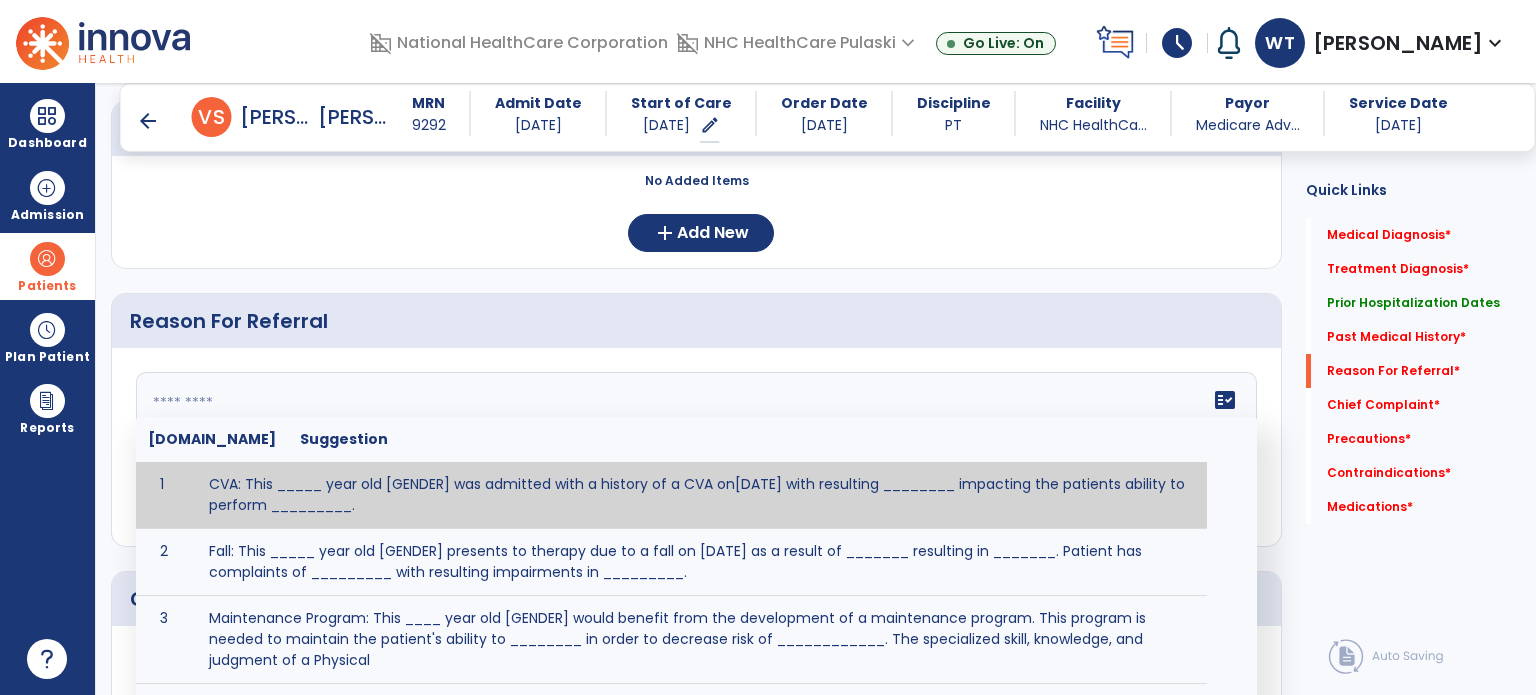 click on "Reason For Referral" 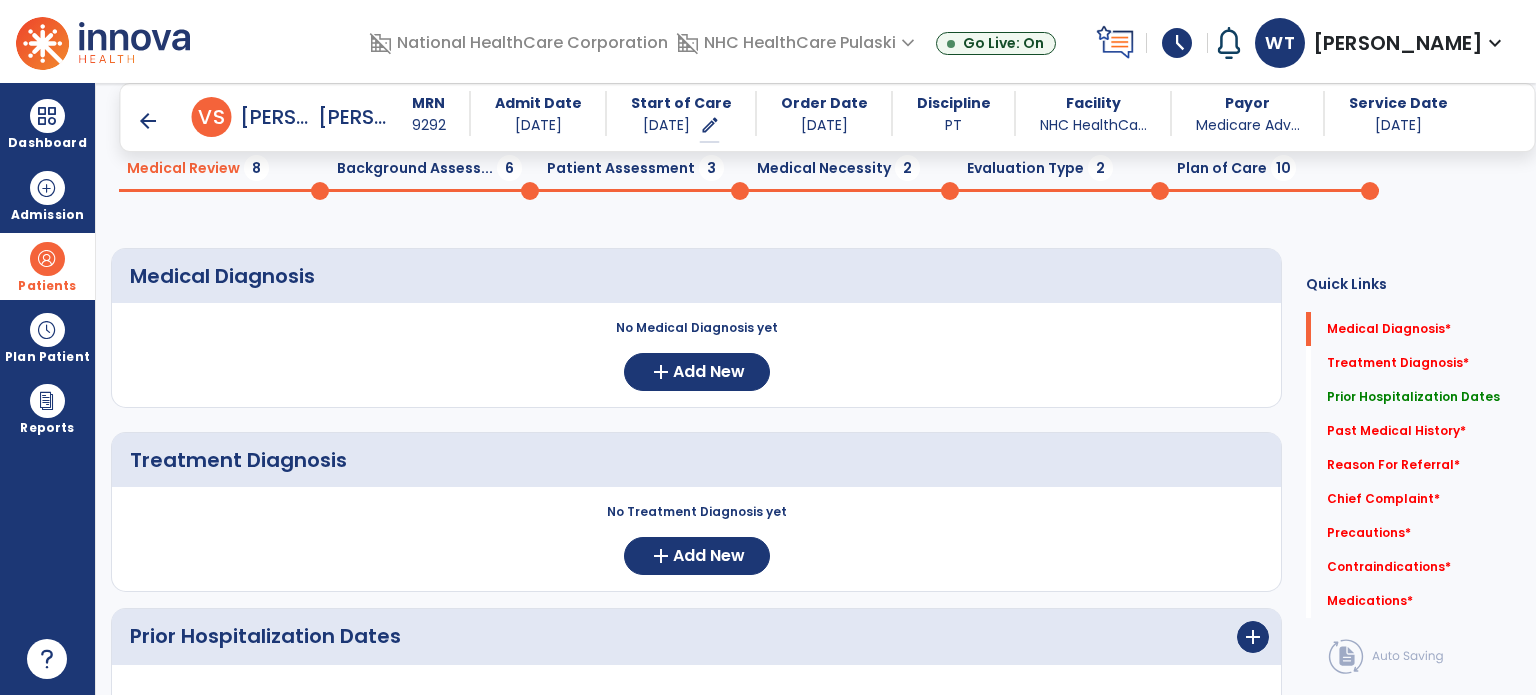 scroll, scrollTop: 0, scrollLeft: 0, axis: both 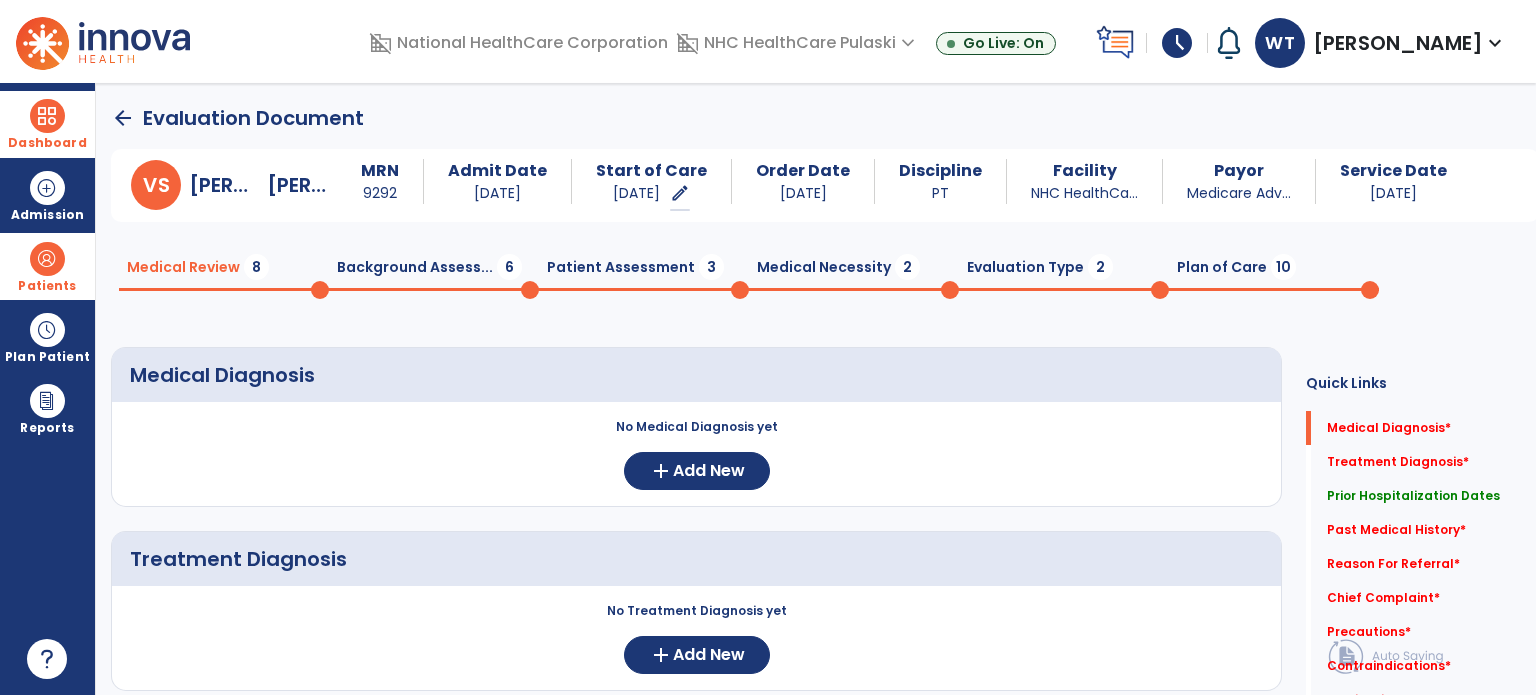 click at bounding box center (47, 116) 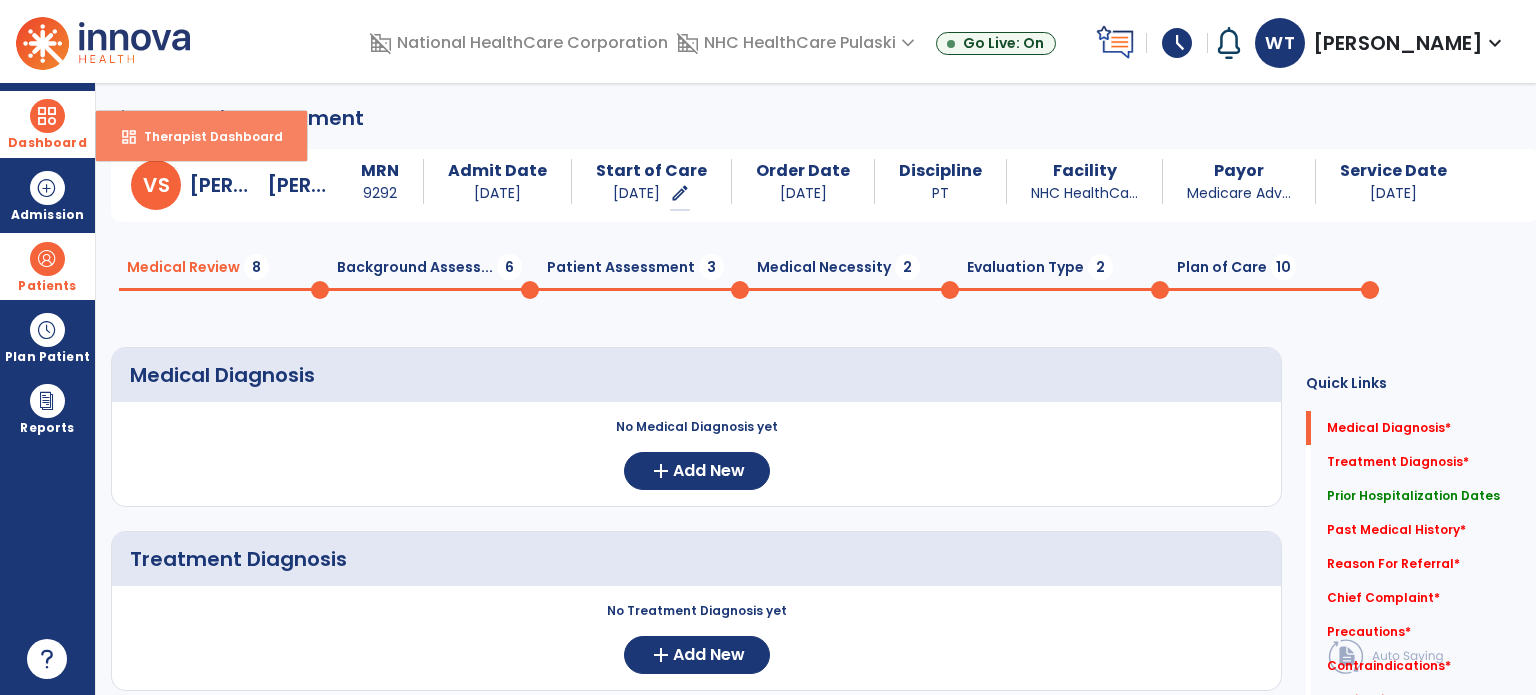 click on "dashboard  Therapist Dashboard" at bounding box center [201, 136] 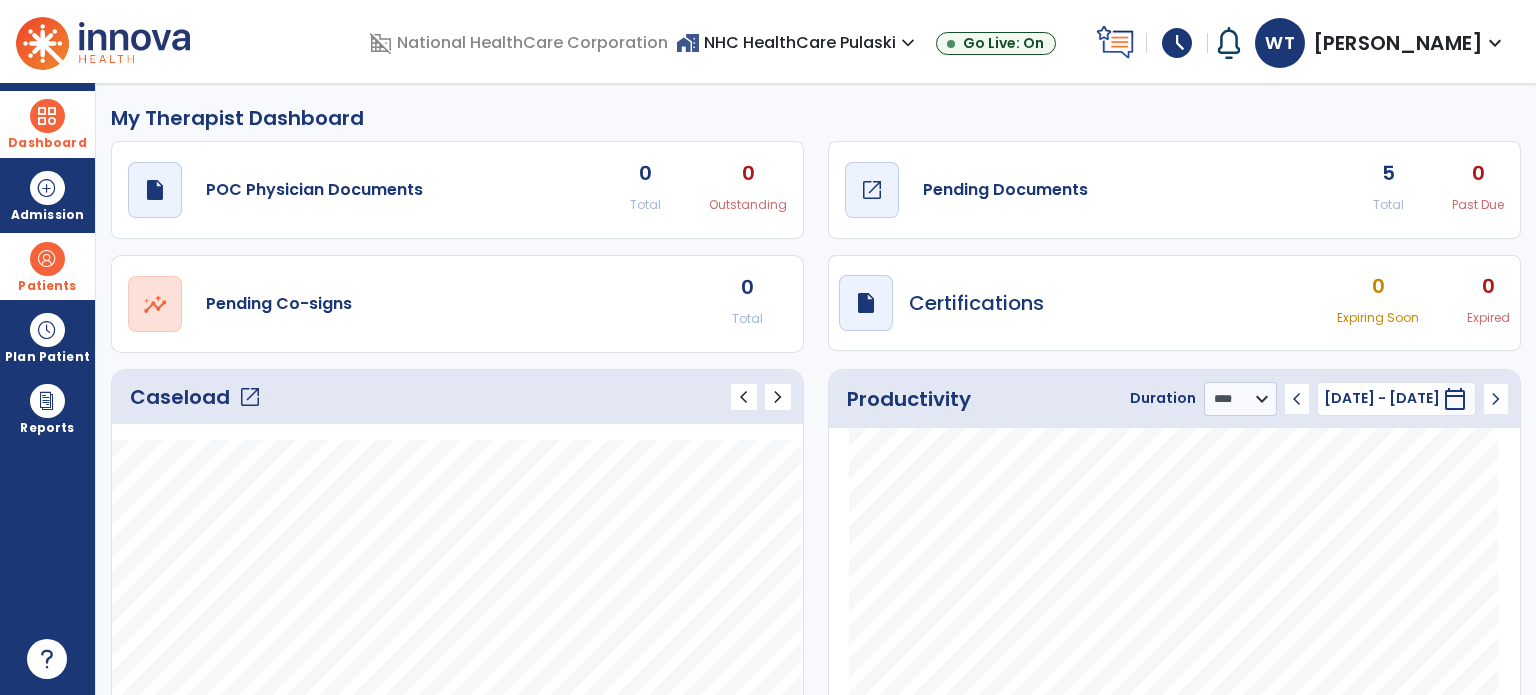 click on "open_in_new" 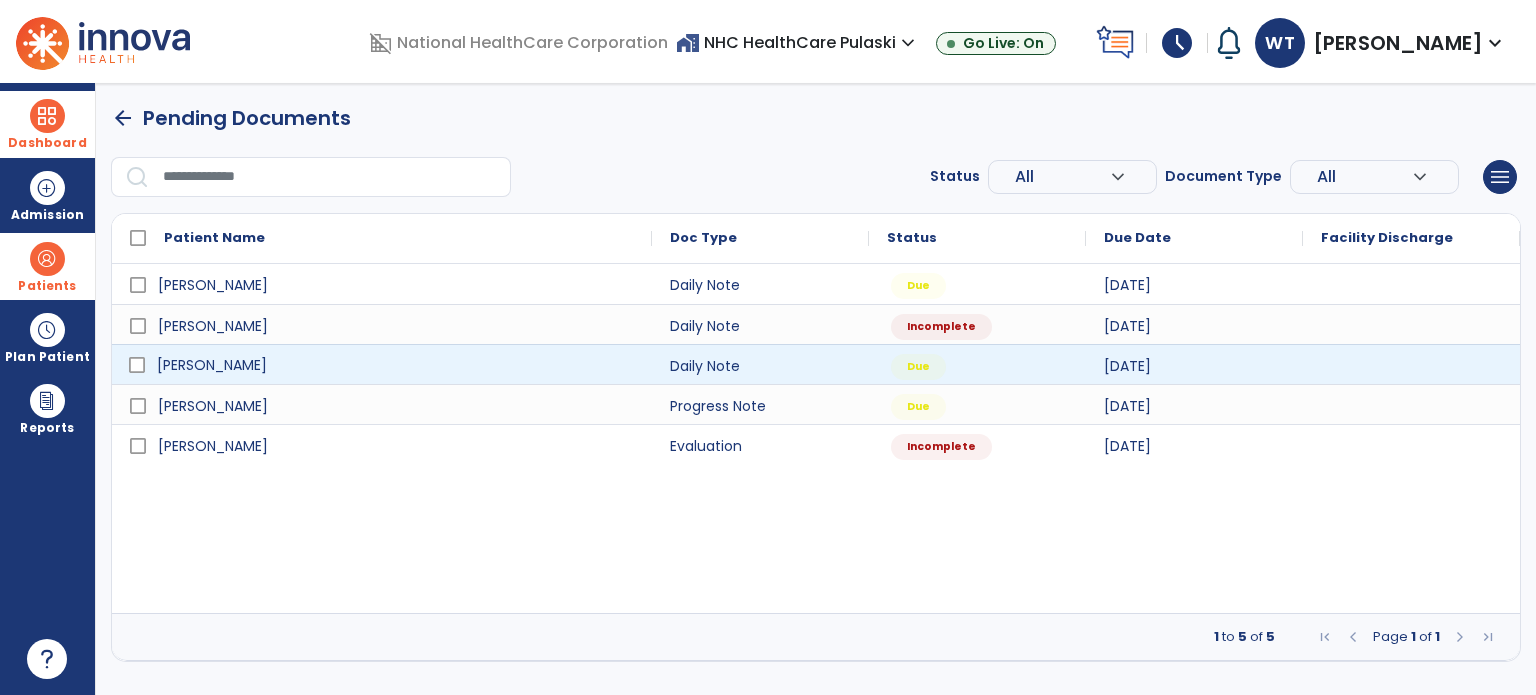 click on "[PERSON_NAME]" at bounding box center [212, 365] 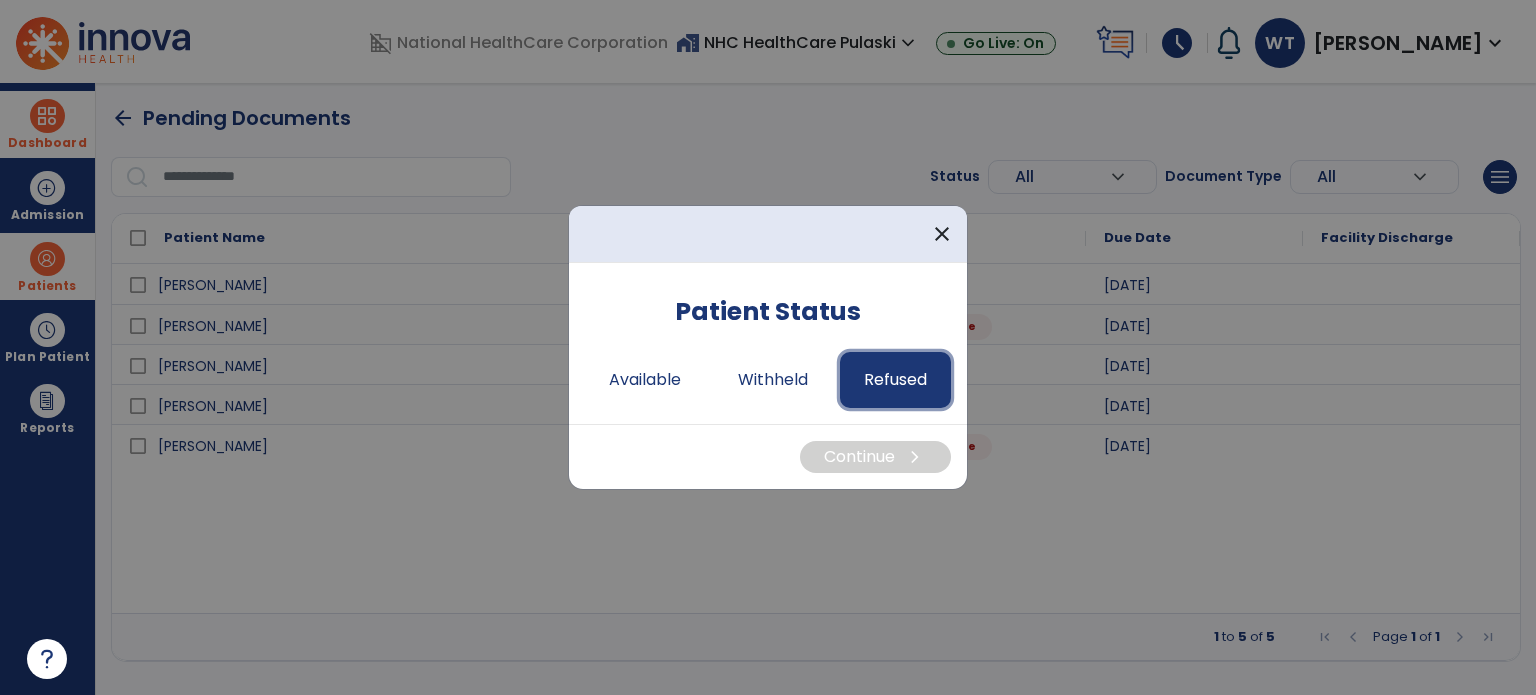 click on "Refused" at bounding box center [895, 380] 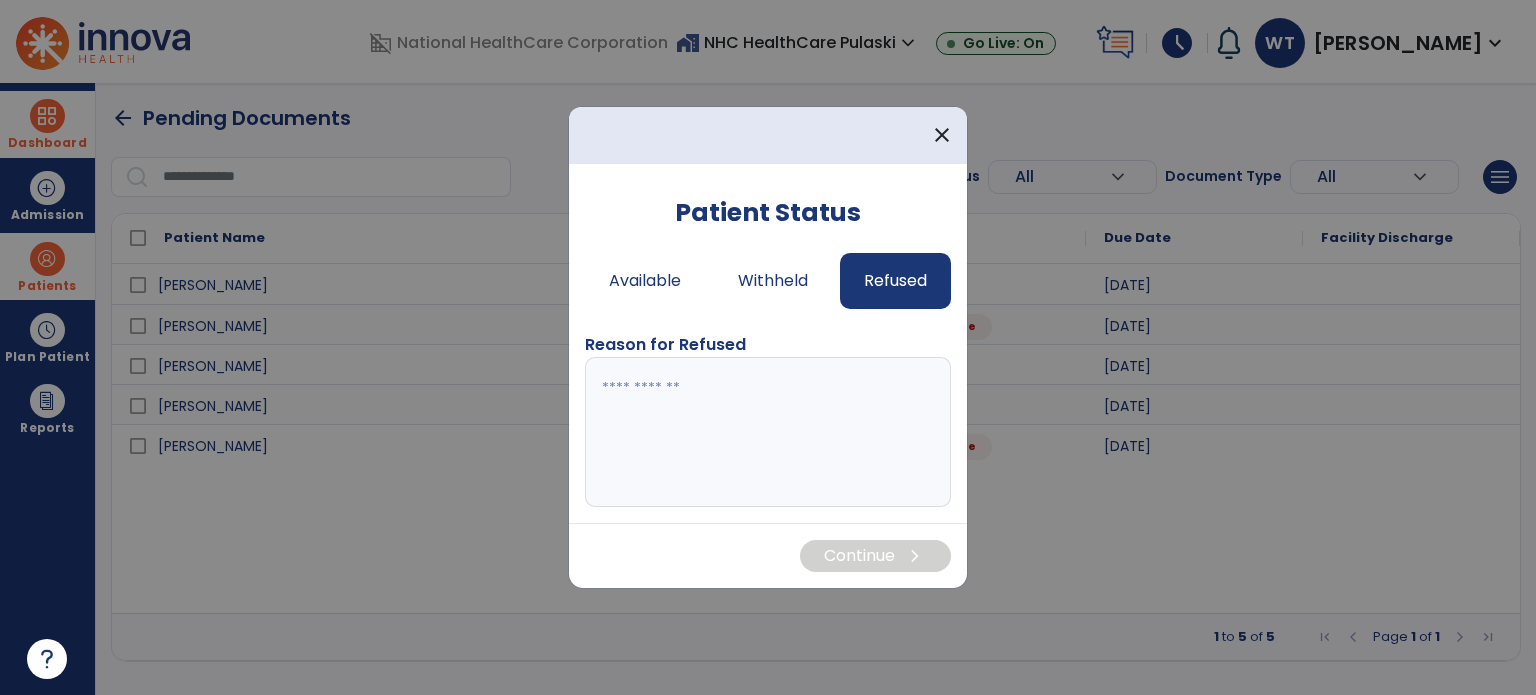 click at bounding box center (768, 432) 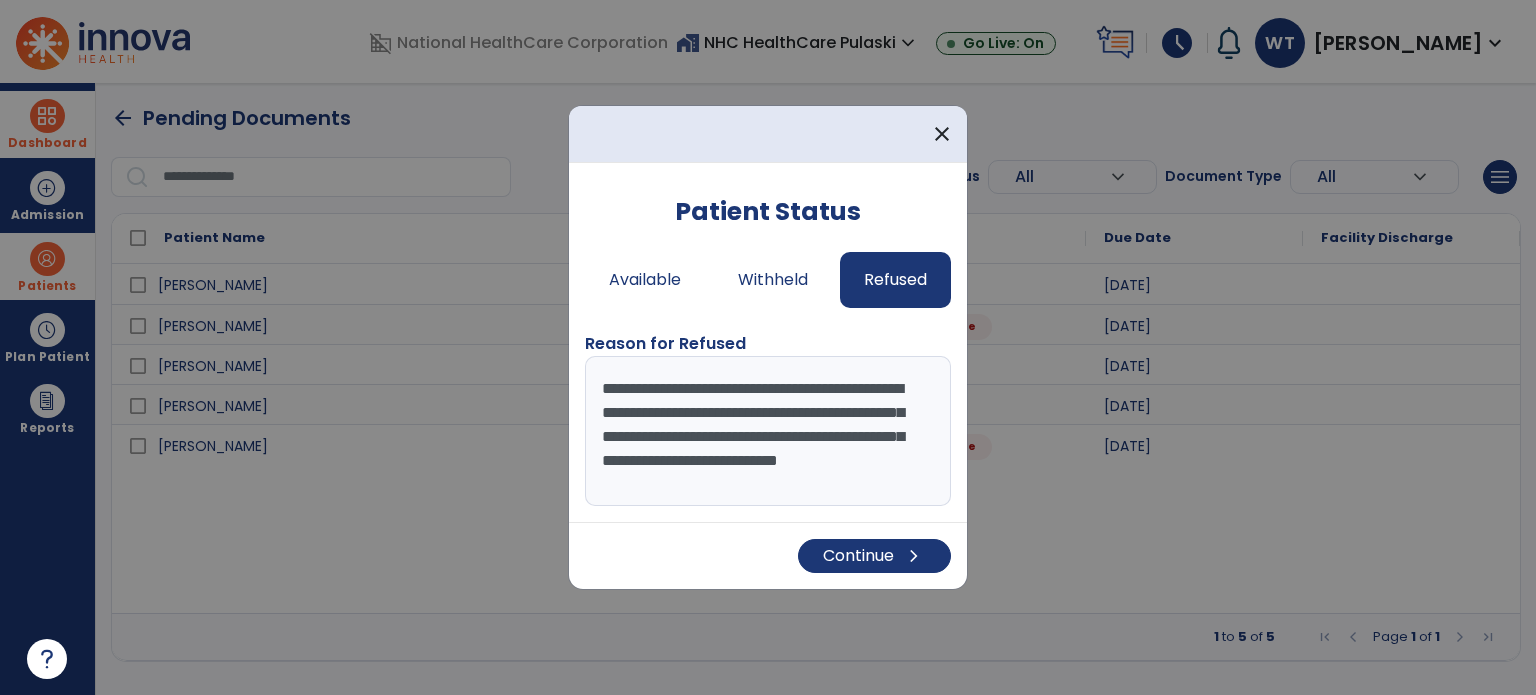scroll, scrollTop: 15, scrollLeft: 0, axis: vertical 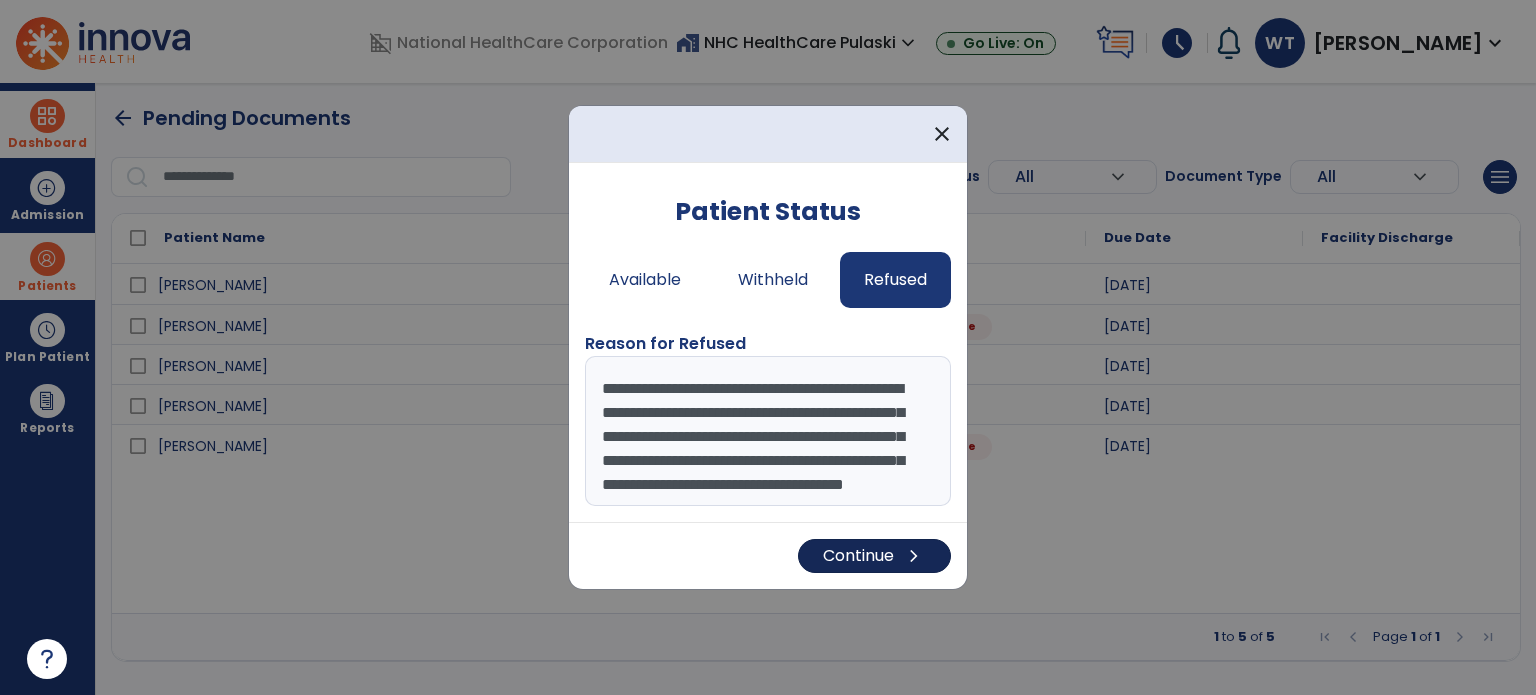 type on "**********" 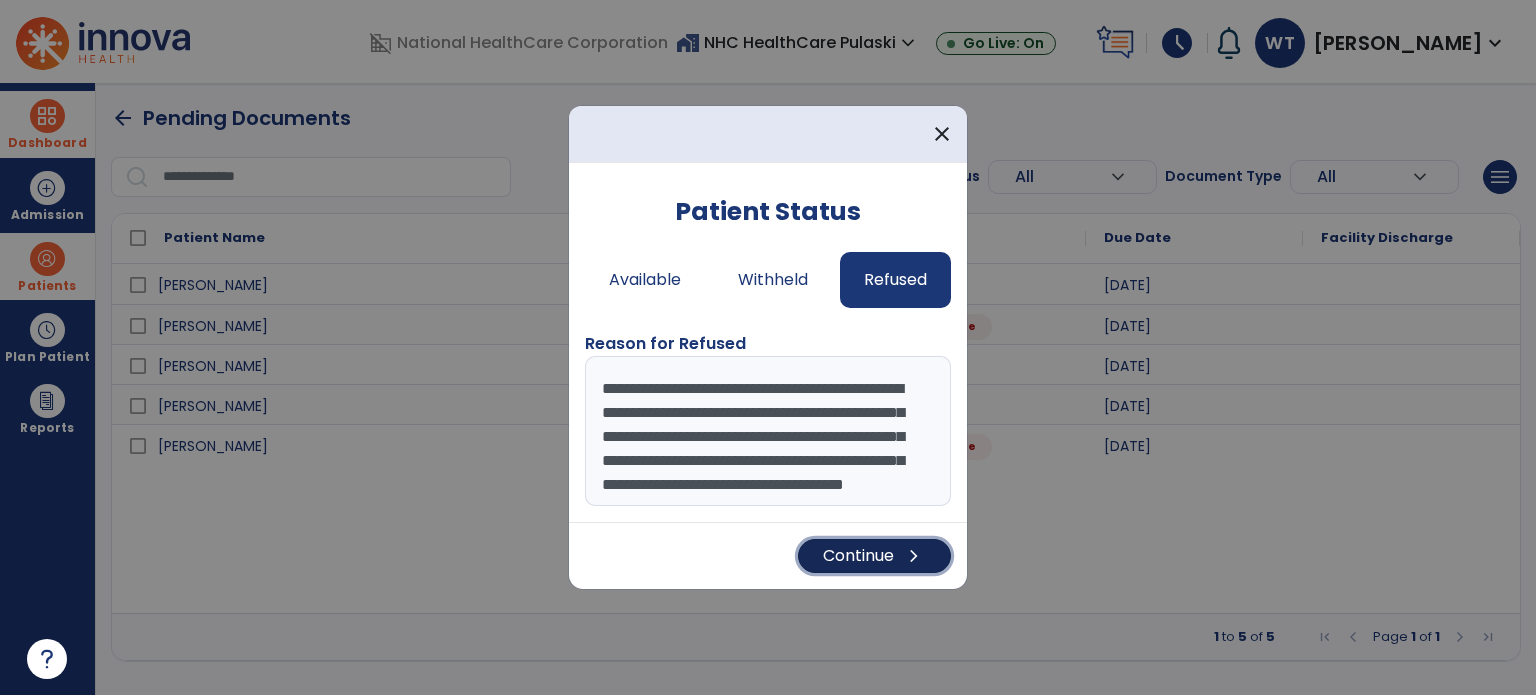 click on "Continue   chevron_right" at bounding box center [874, 556] 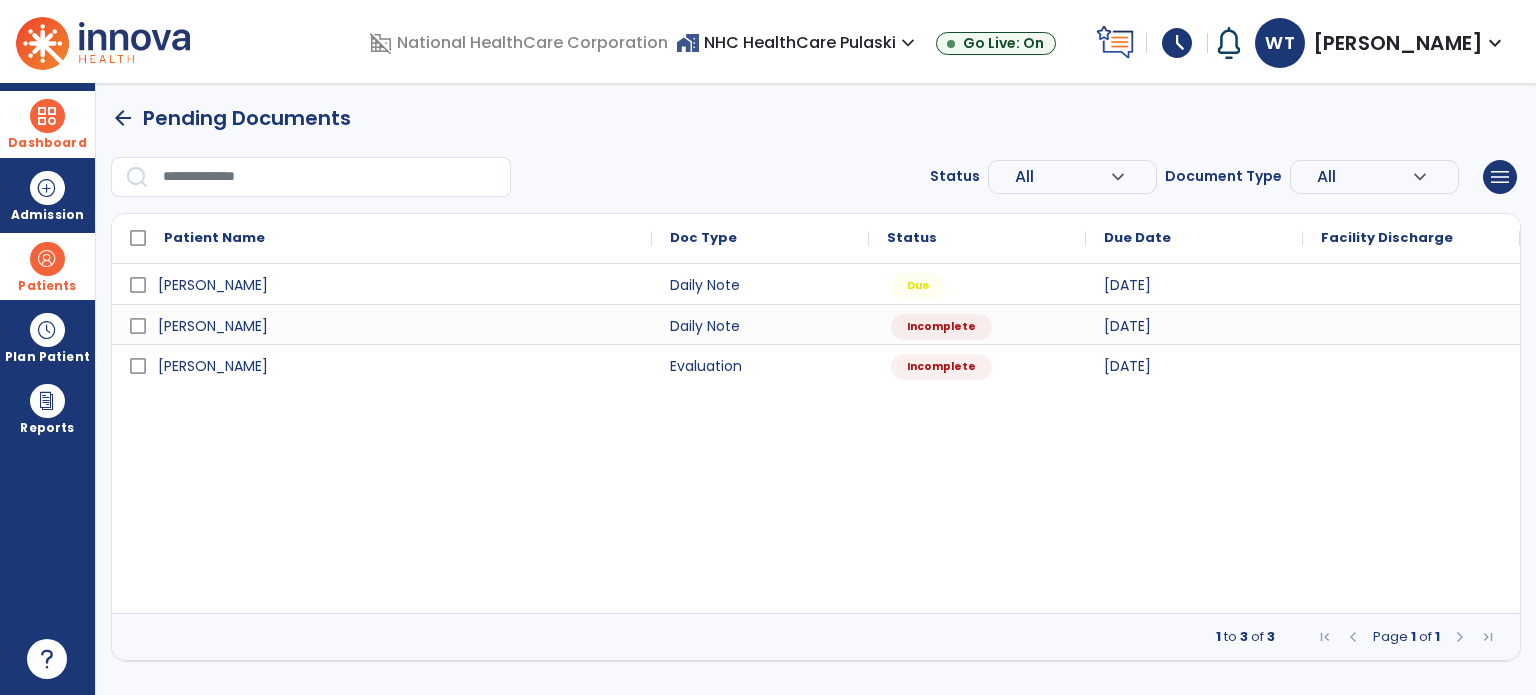 click on "Patients" at bounding box center (47, 266) 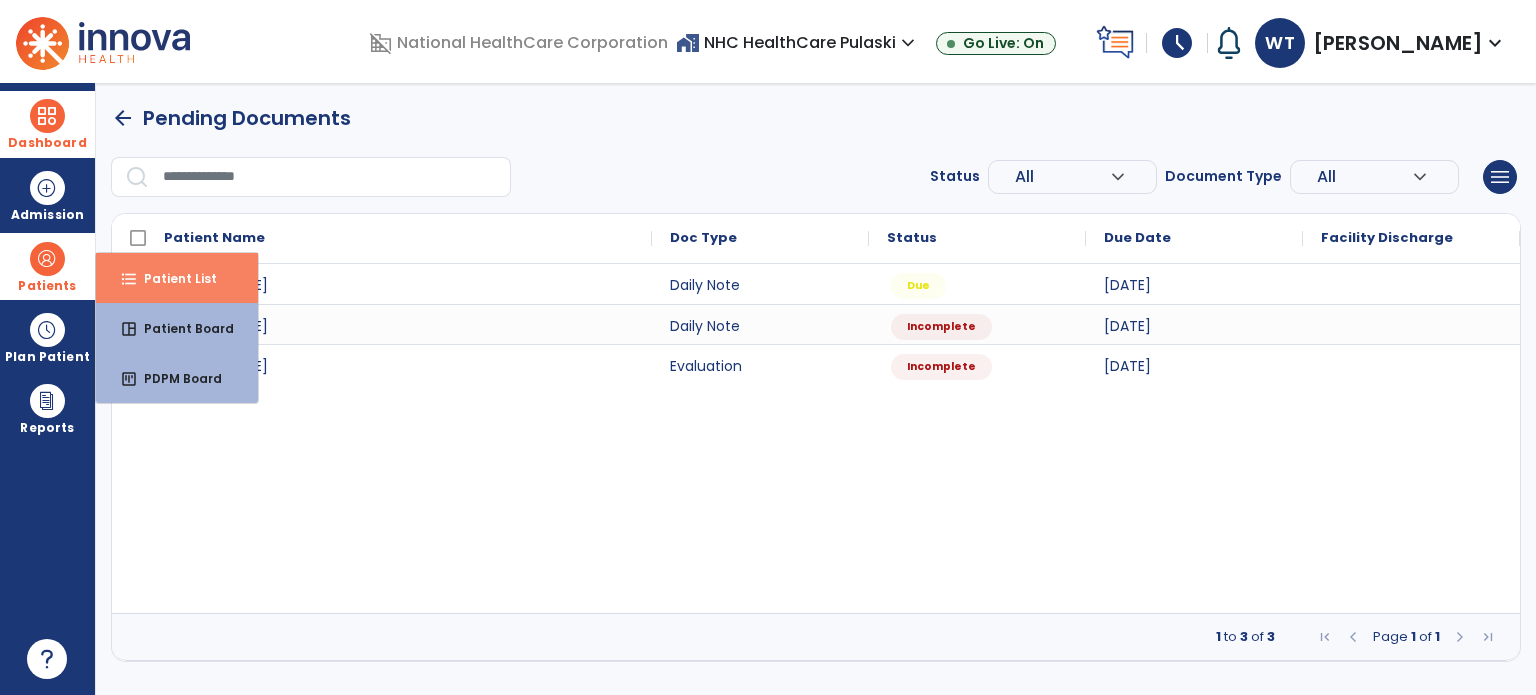 click on "format_list_bulleted  Patient List" at bounding box center [177, 278] 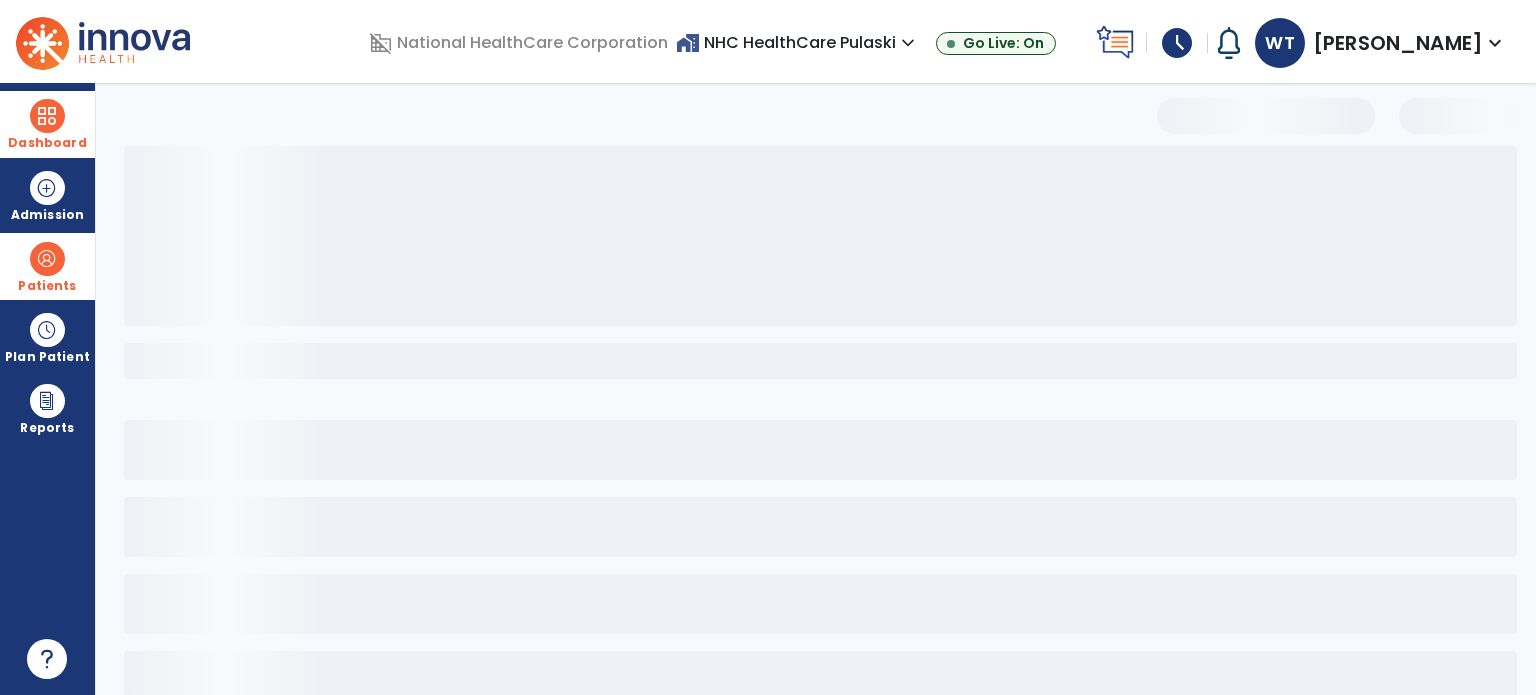 select on "***" 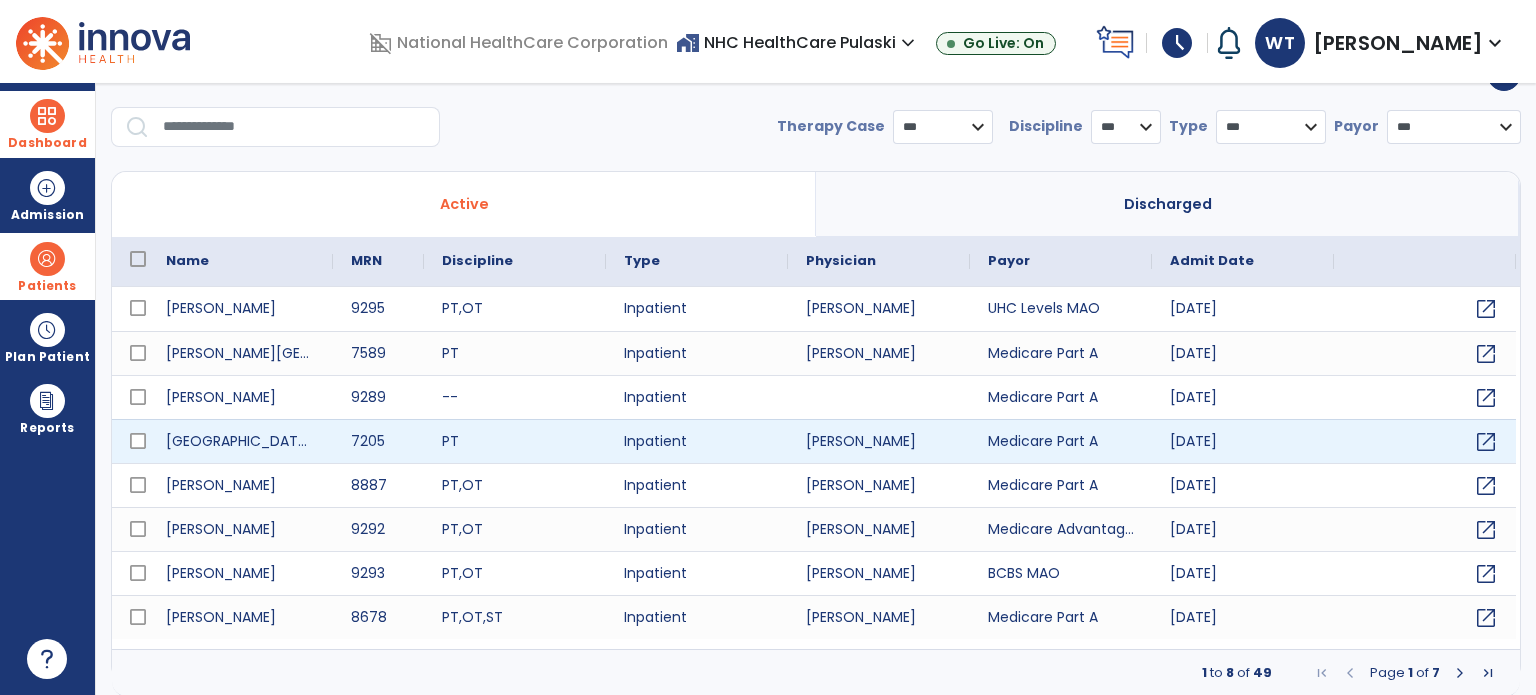 scroll, scrollTop: 0, scrollLeft: 0, axis: both 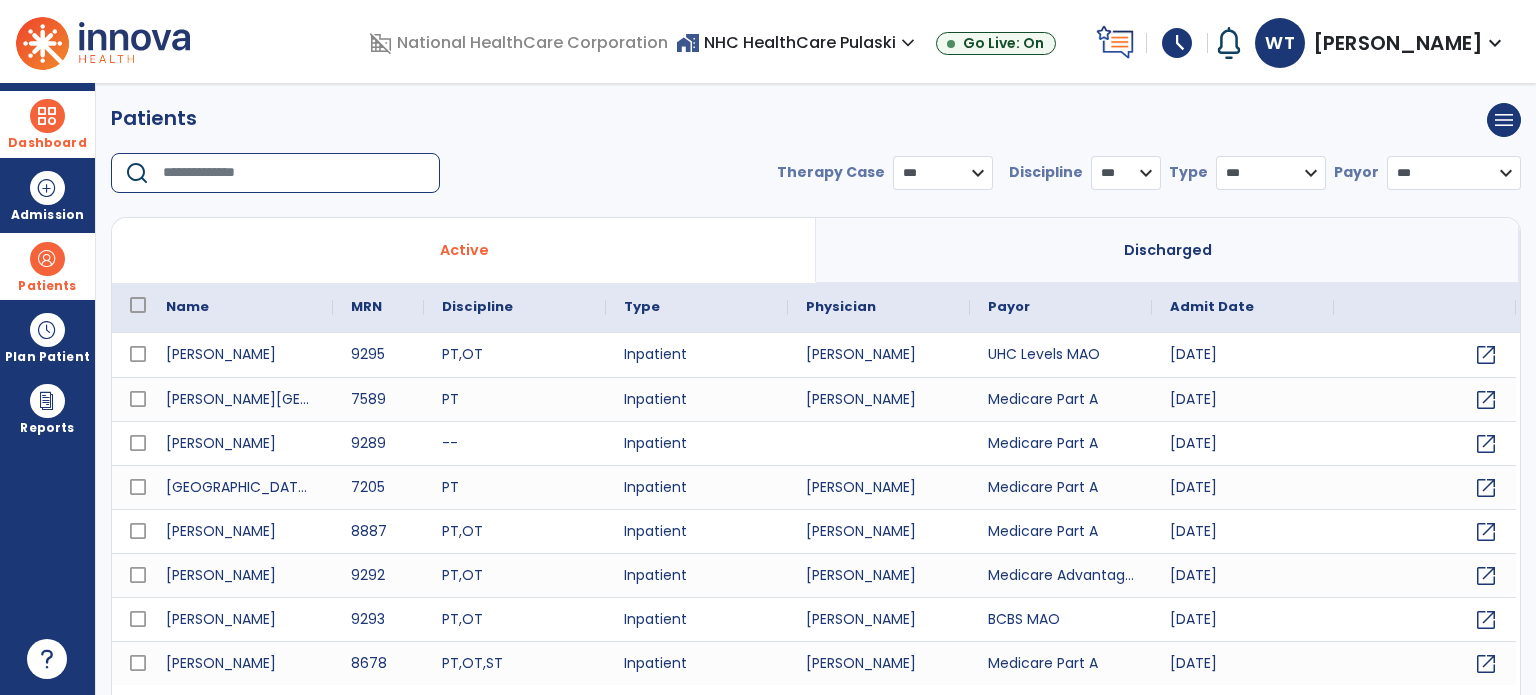 click at bounding box center (294, 173) 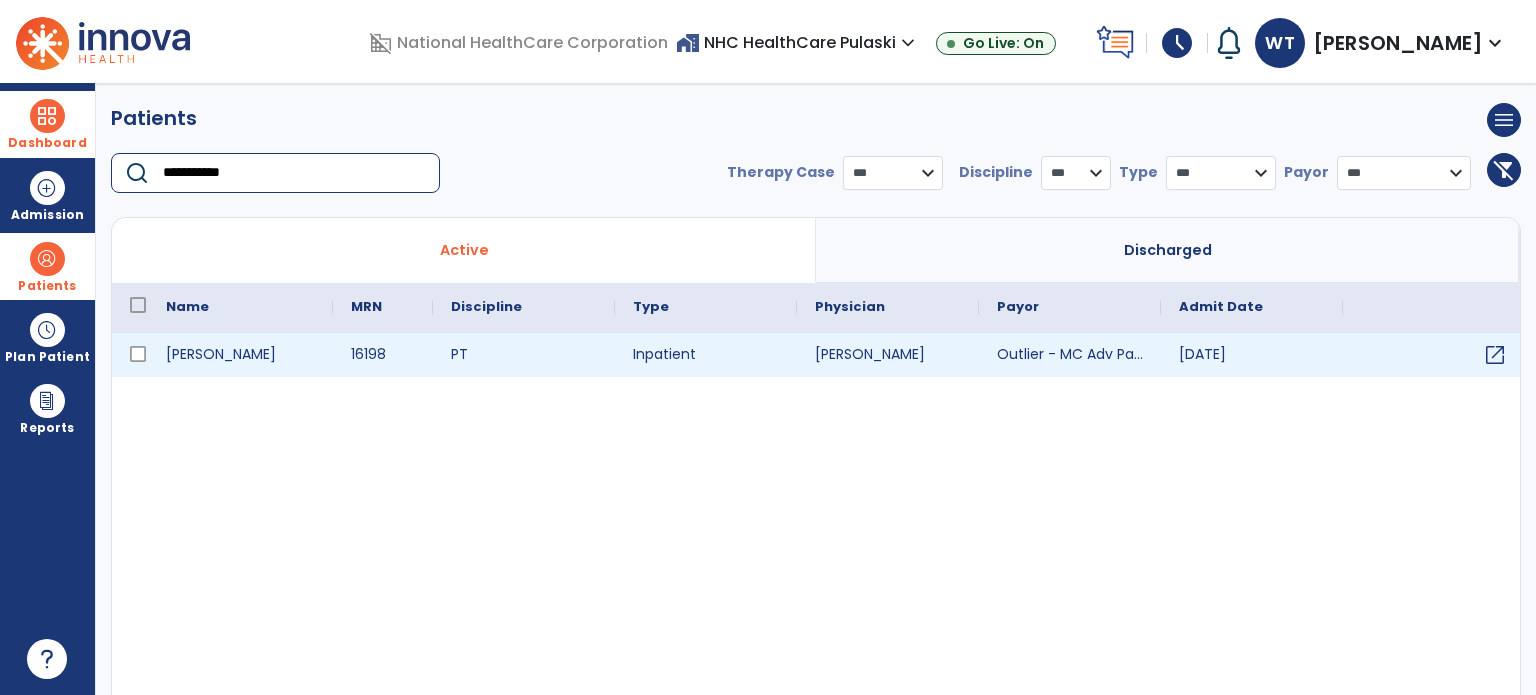 type on "**********" 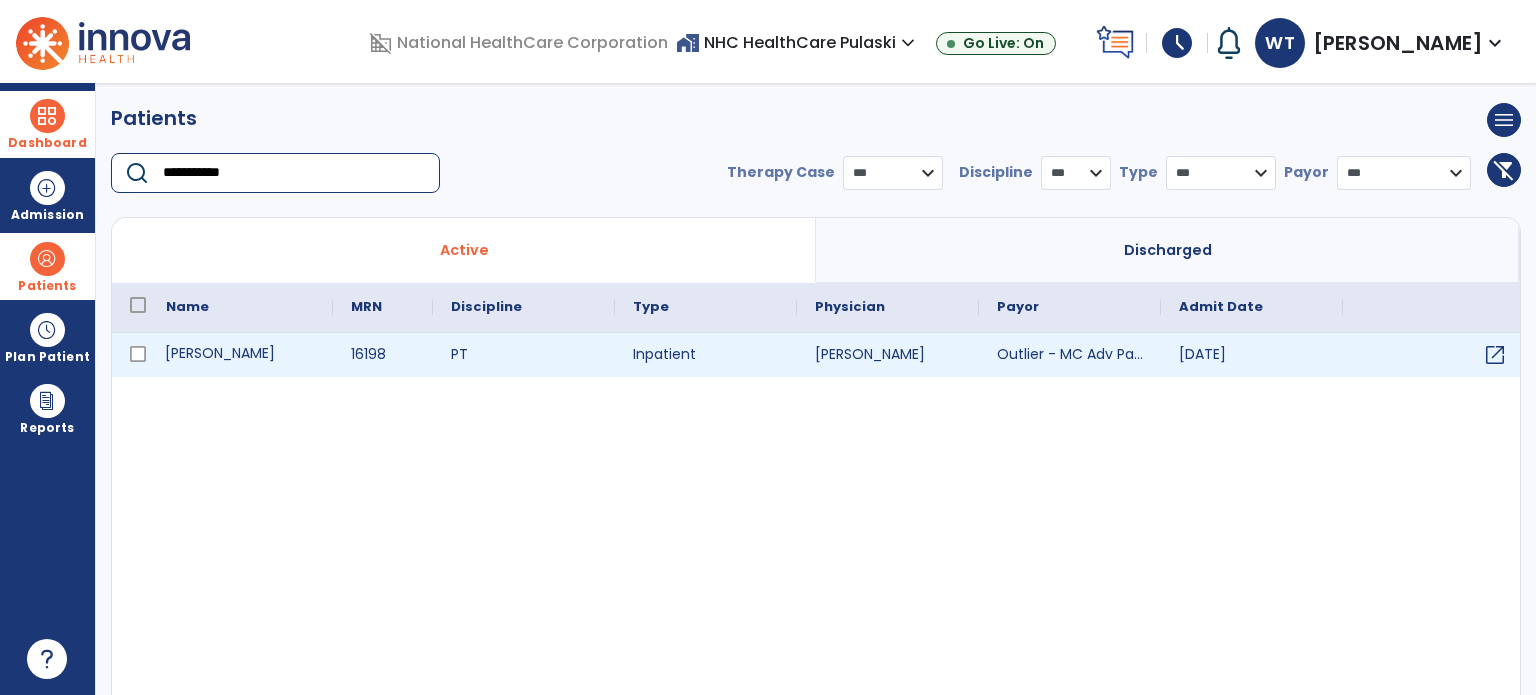 click on "[PERSON_NAME]" at bounding box center (240, 355) 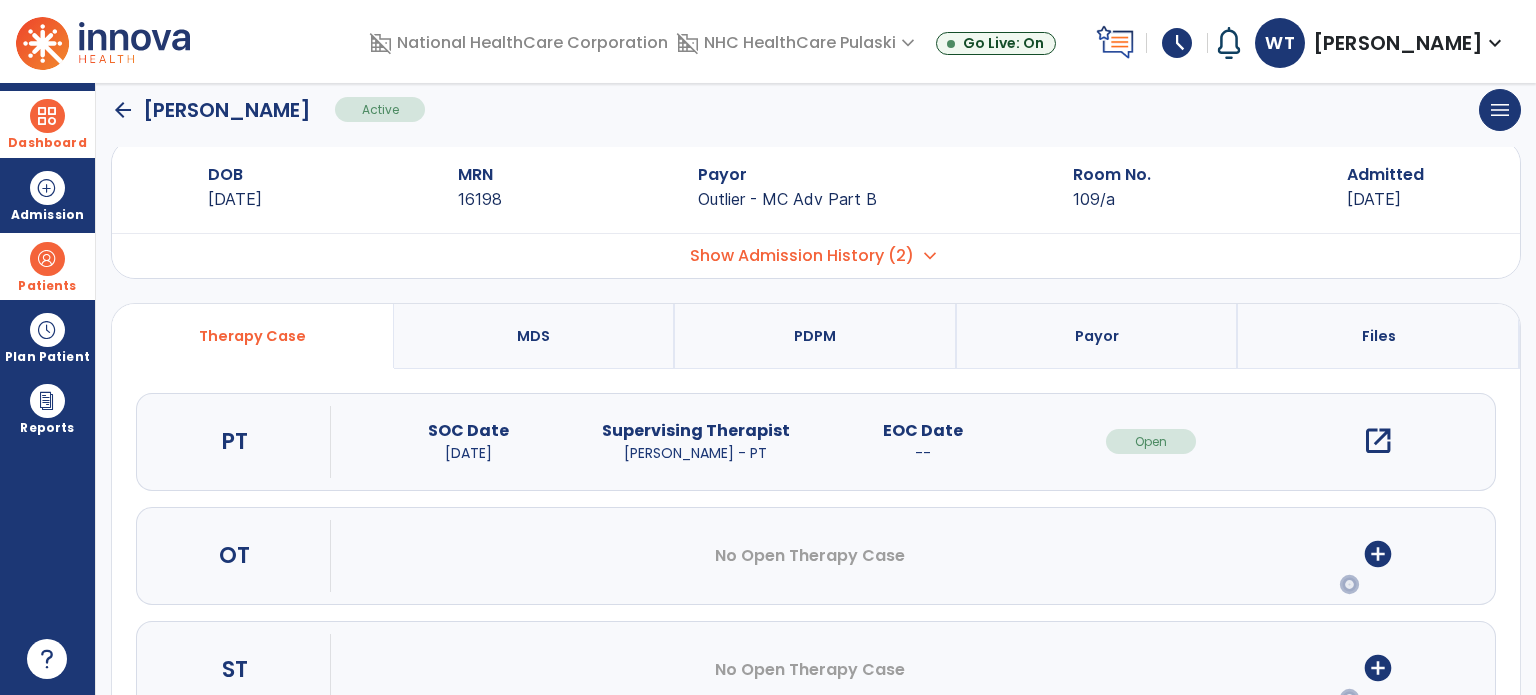scroll, scrollTop: 7, scrollLeft: 0, axis: vertical 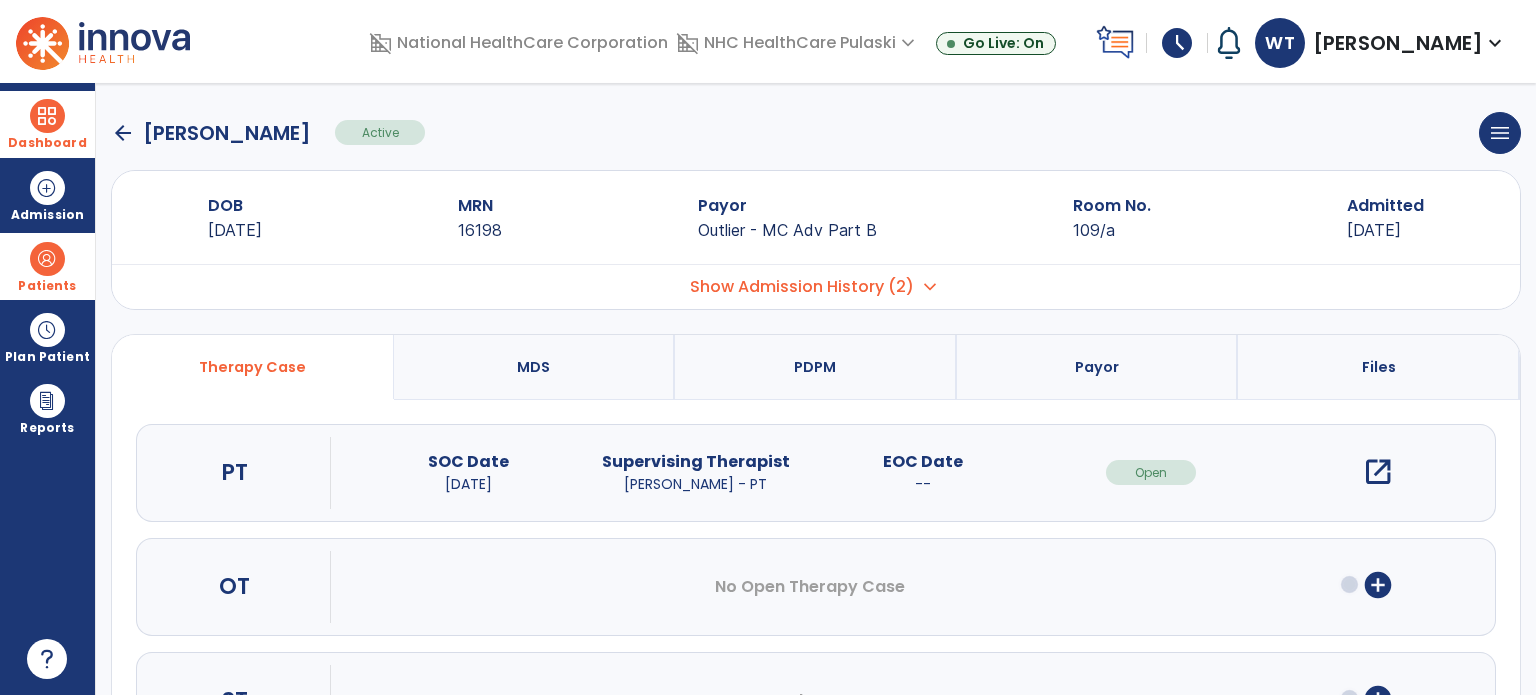 click on "open_in_new" at bounding box center [1378, 472] 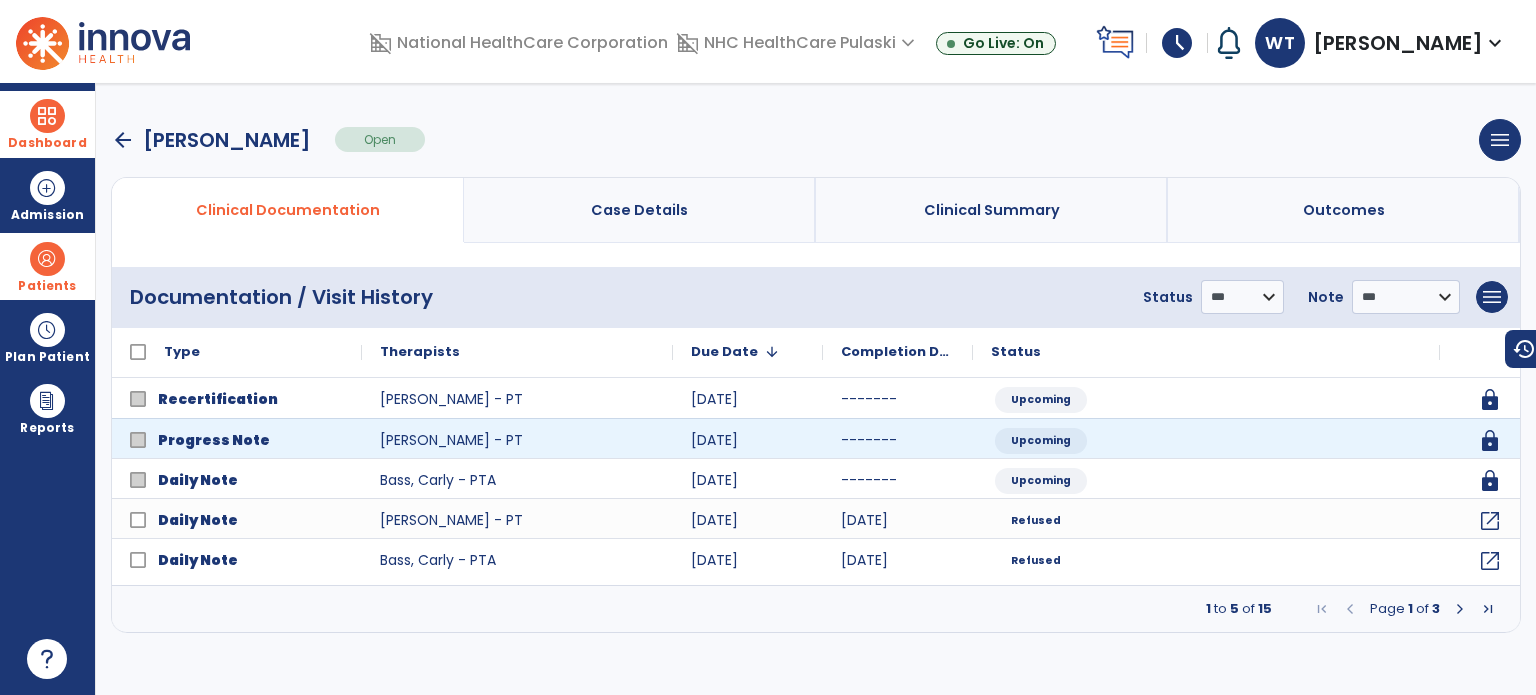 scroll, scrollTop: 0, scrollLeft: 0, axis: both 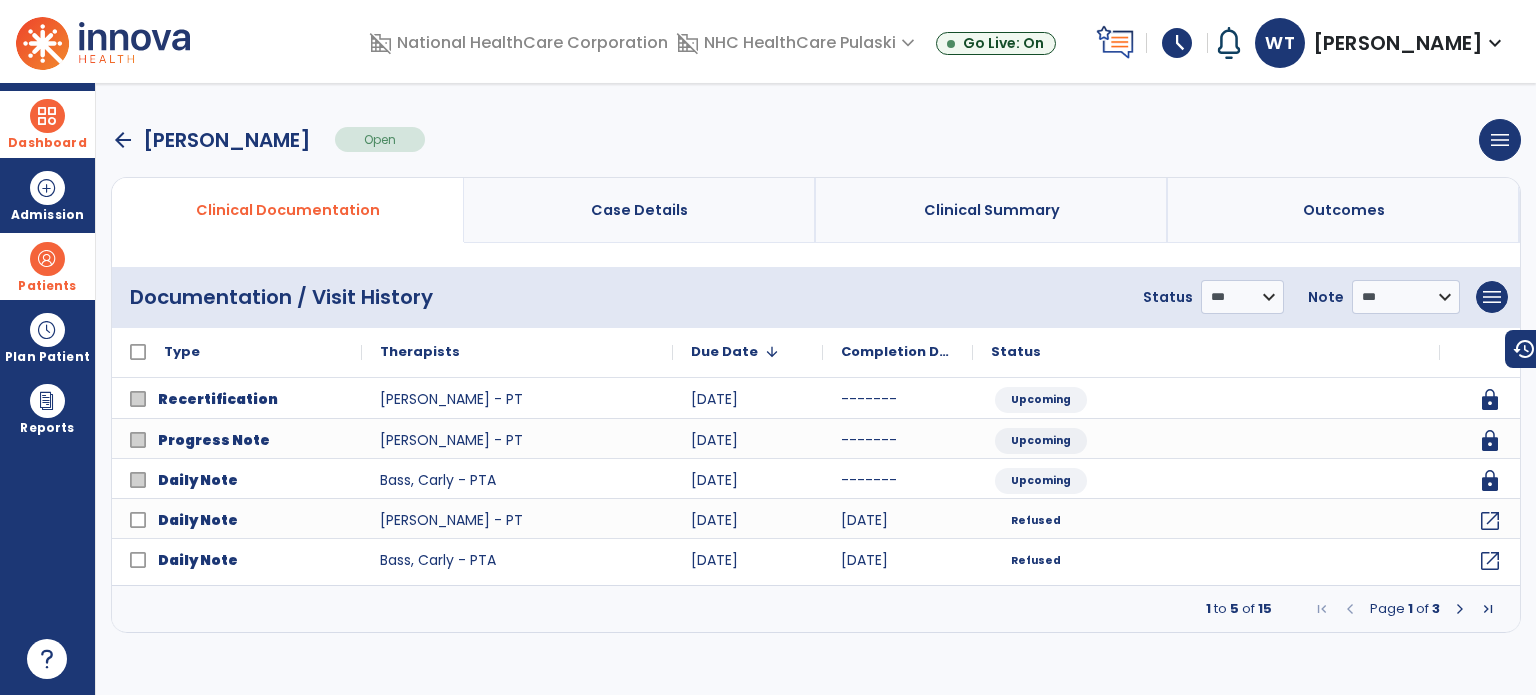 click at bounding box center (1460, 609) 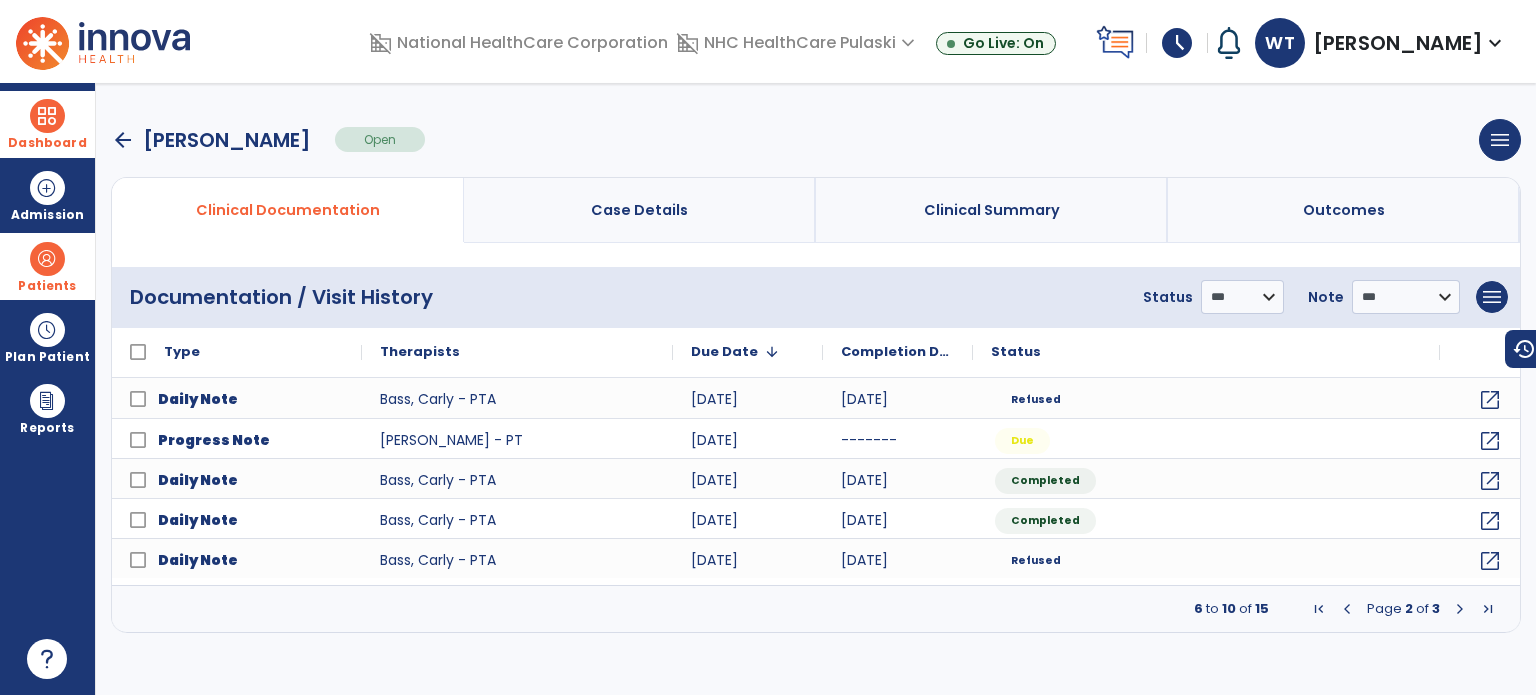click at bounding box center [1460, 609] 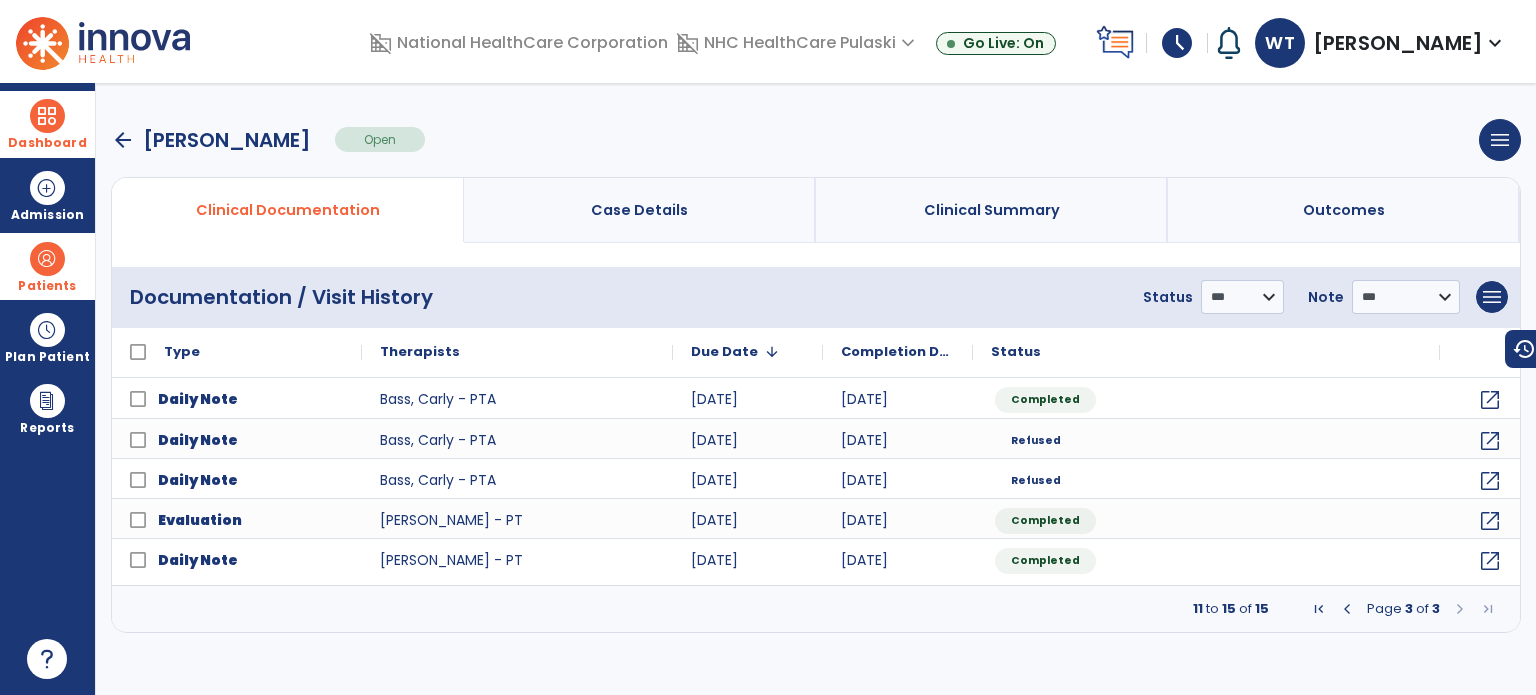 click at bounding box center [1347, 609] 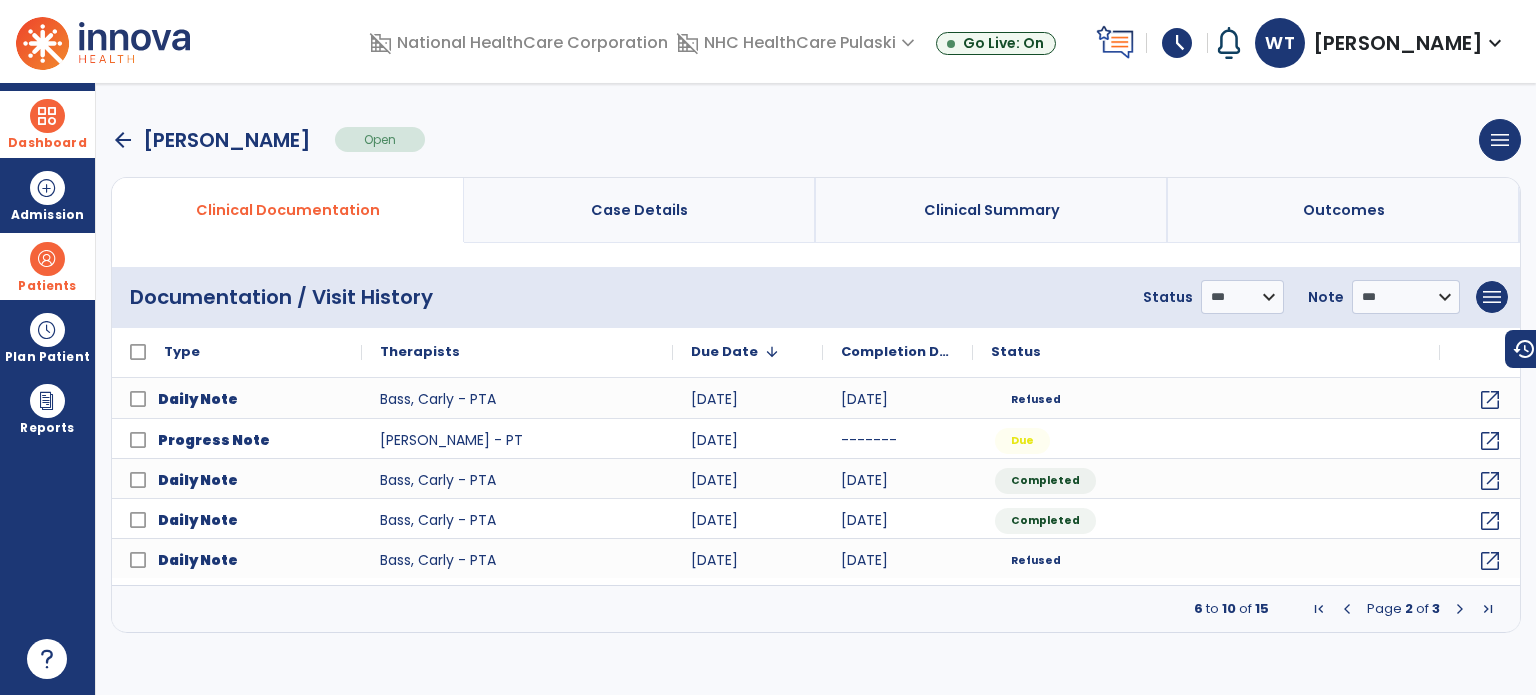 click at bounding box center [1460, 609] 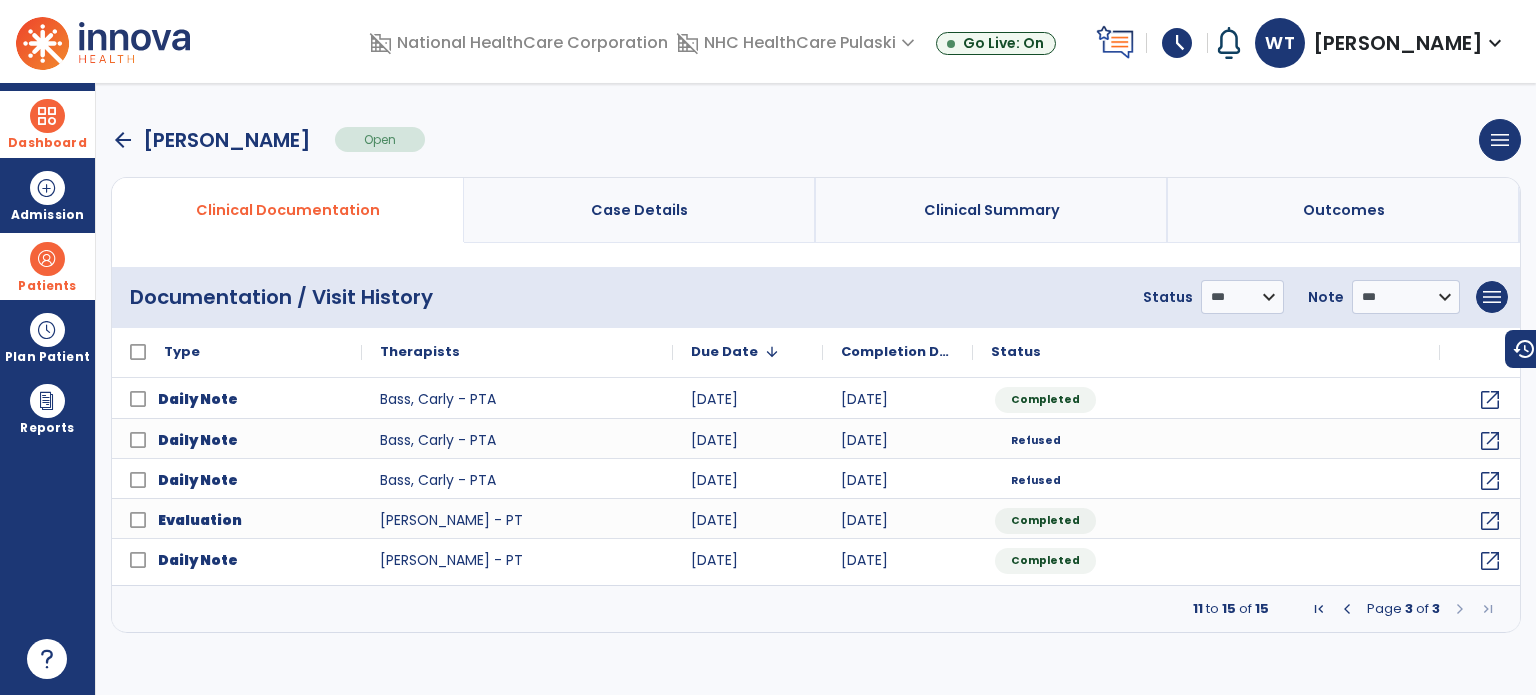 click at bounding box center [1460, 609] 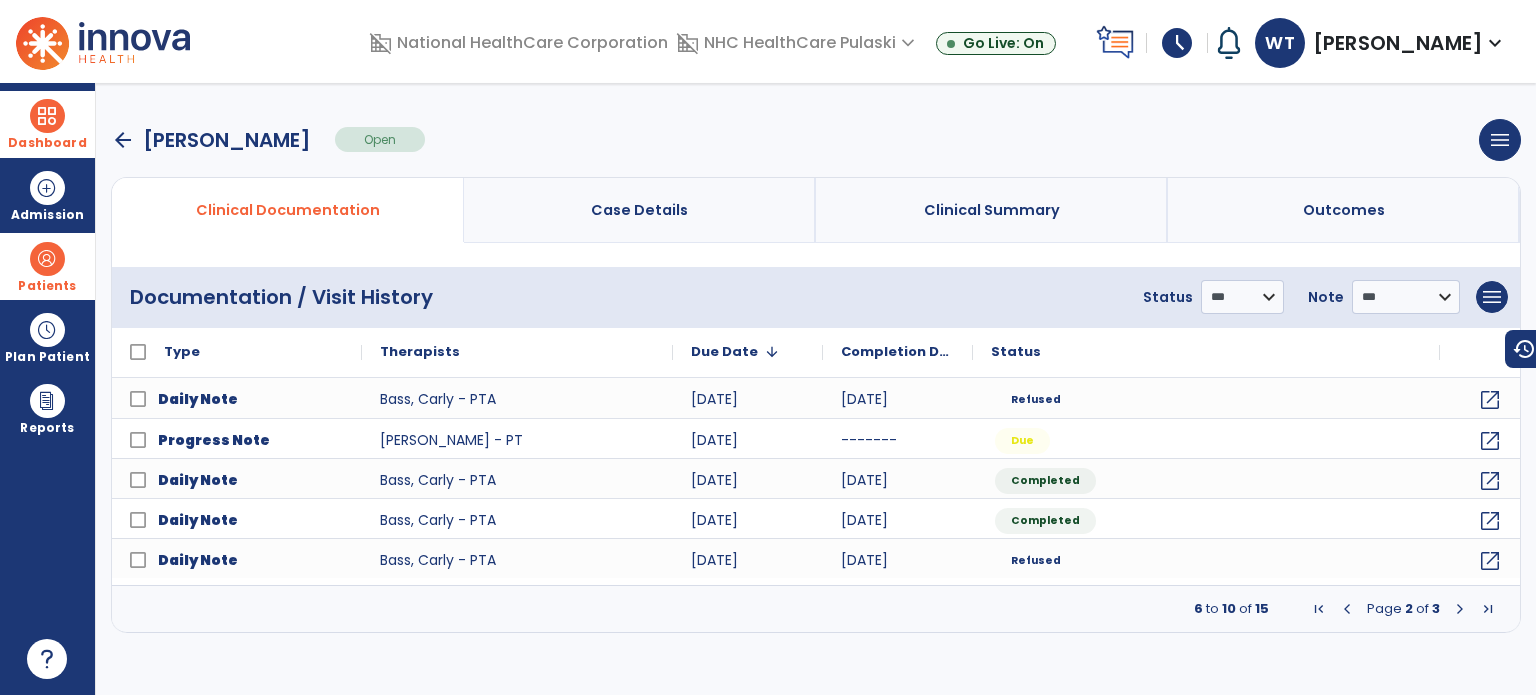 click at bounding box center [1460, 609] 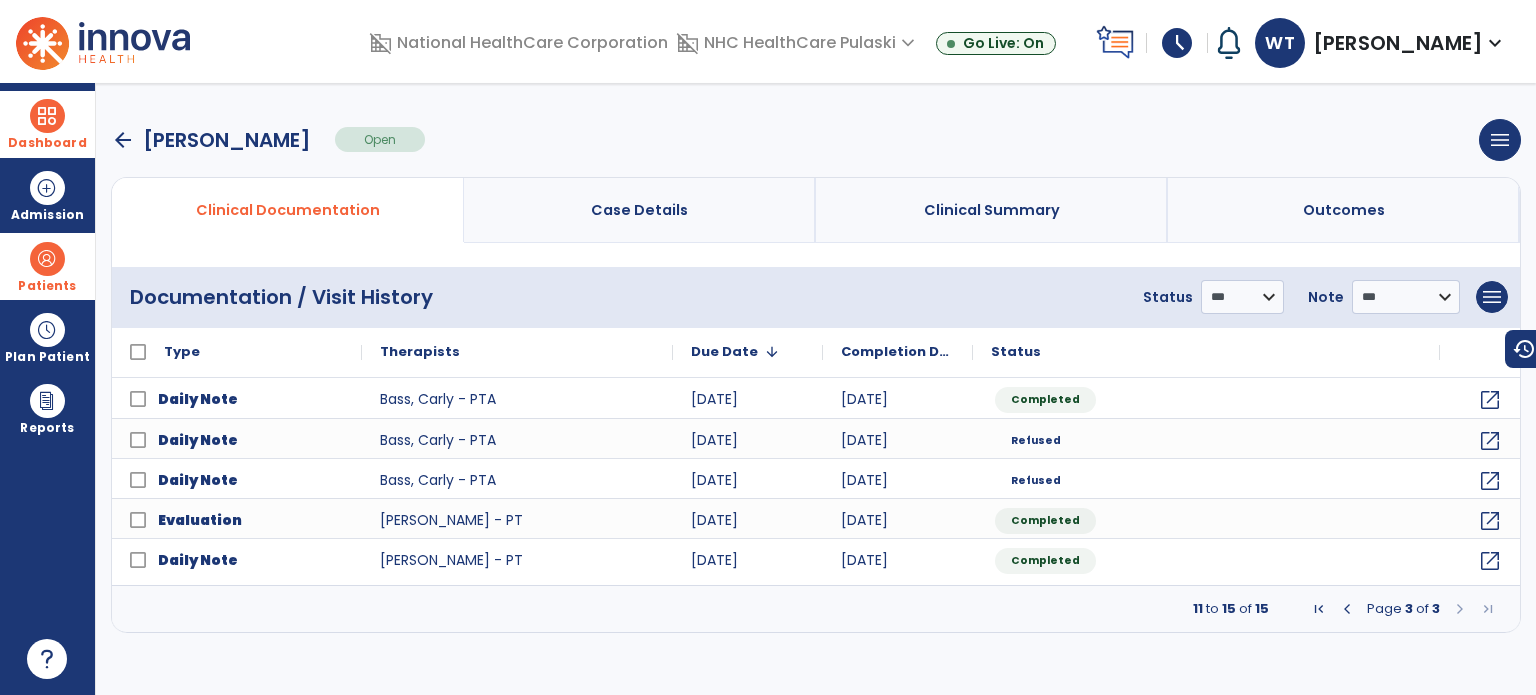 click at bounding box center [1347, 609] 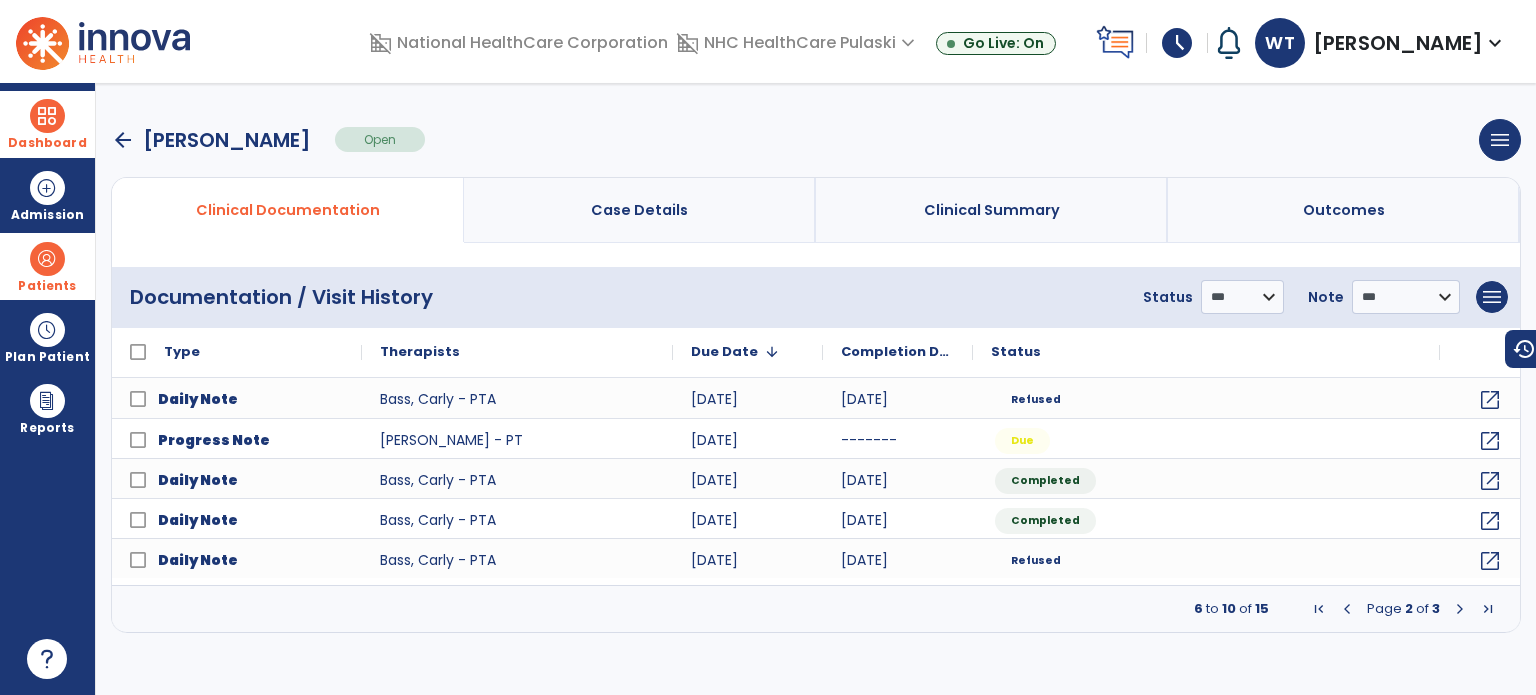 click at bounding box center [1347, 609] 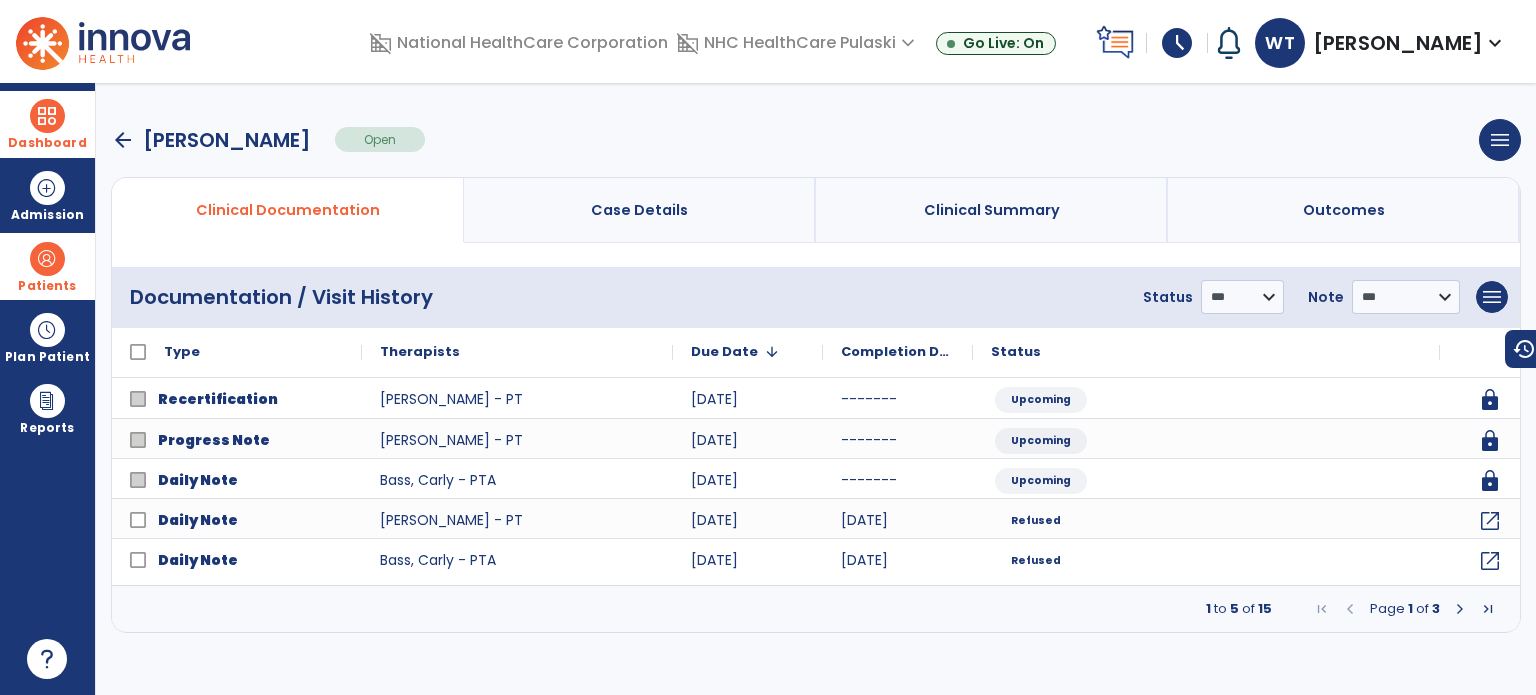 click at bounding box center (1460, 609) 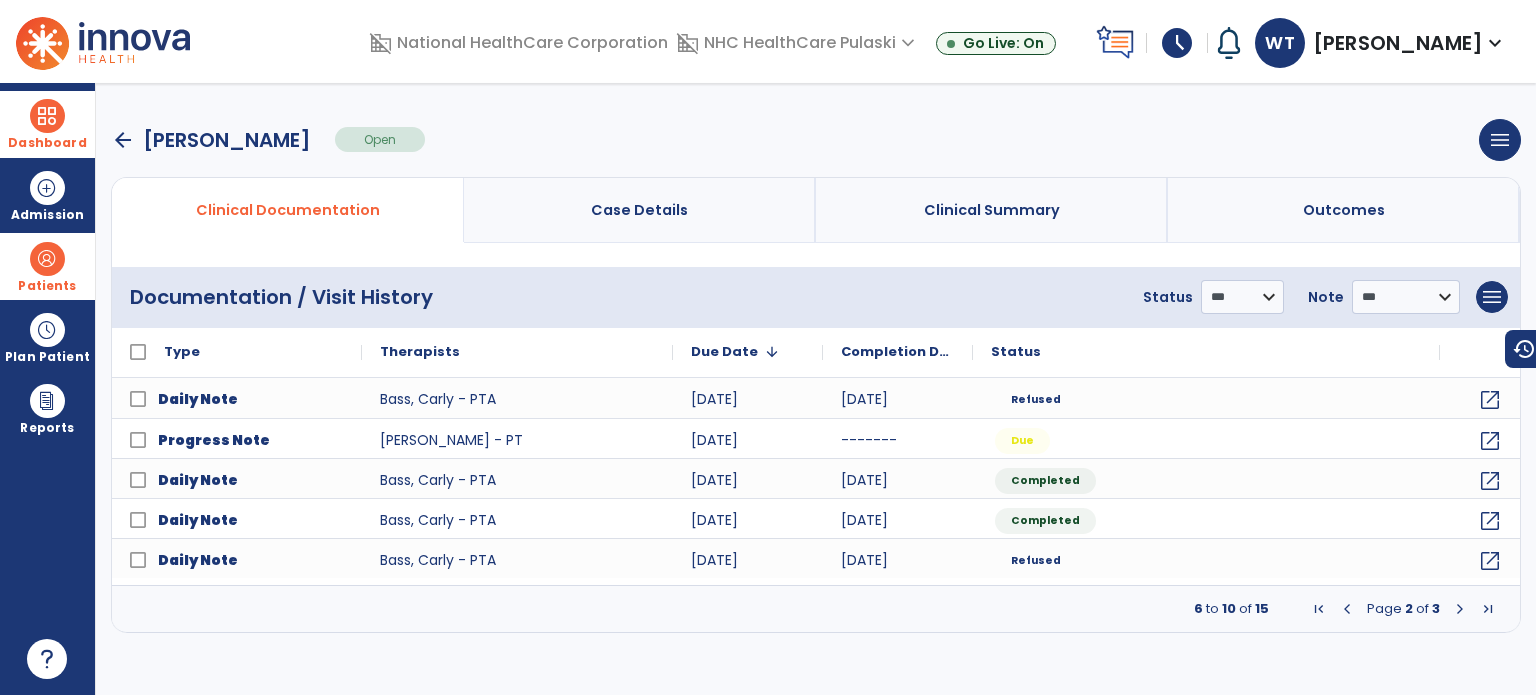 click at bounding box center (1347, 609) 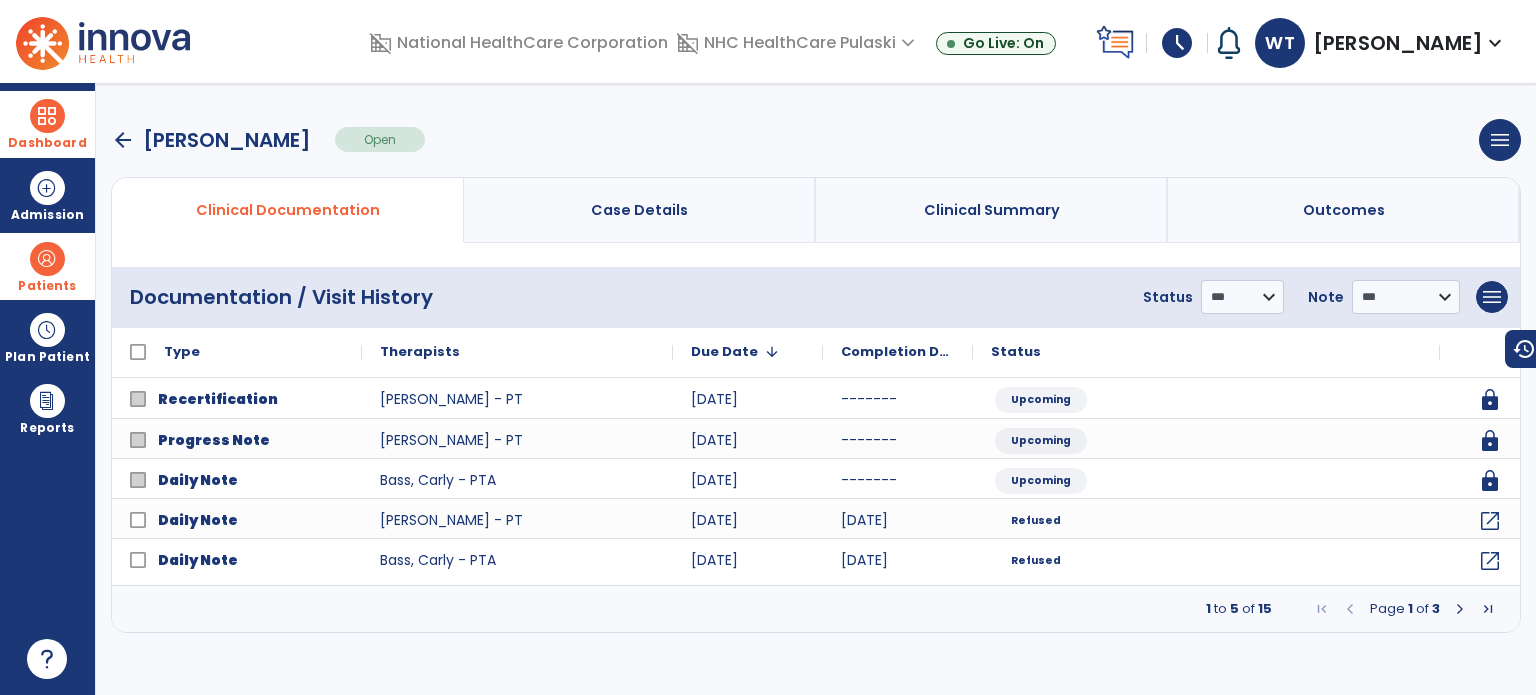 click at bounding box center [1460, 609] 